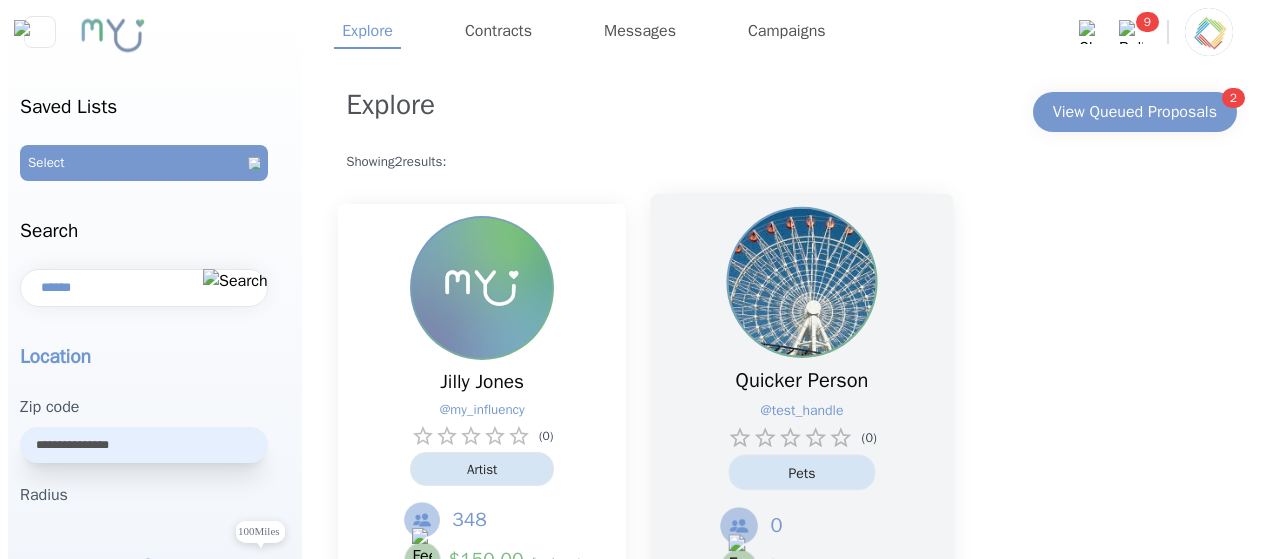 scroll, scrollTop: 0, scrollLeft: 0, axis: both 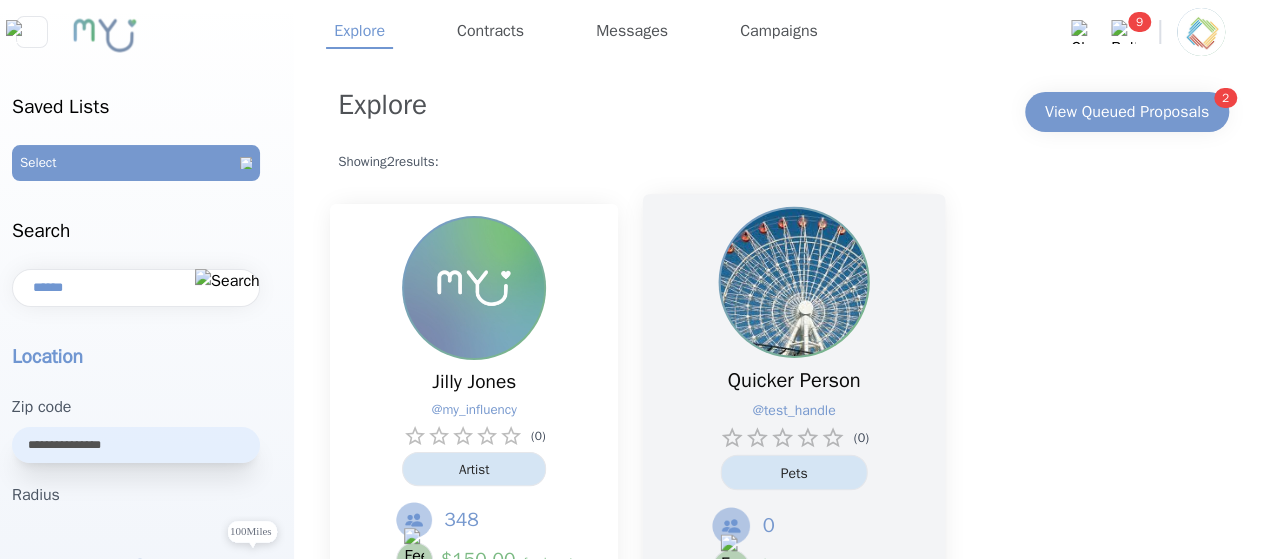 click at bounding box center (794, 282) 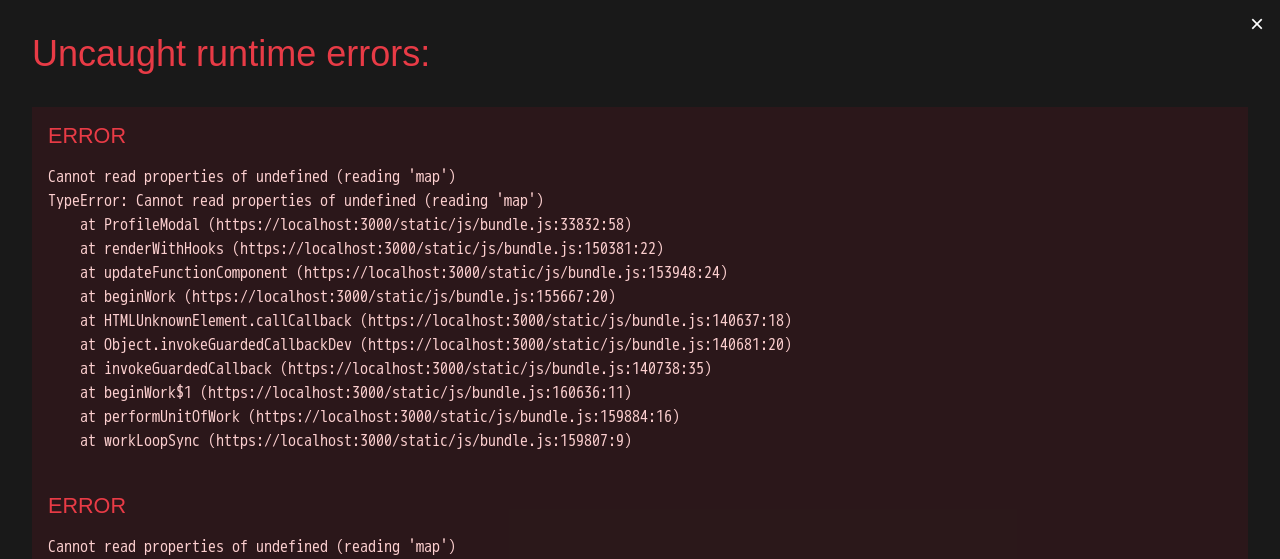 scroll, scrollTop: 0, scrollLeft: 0, axis: both 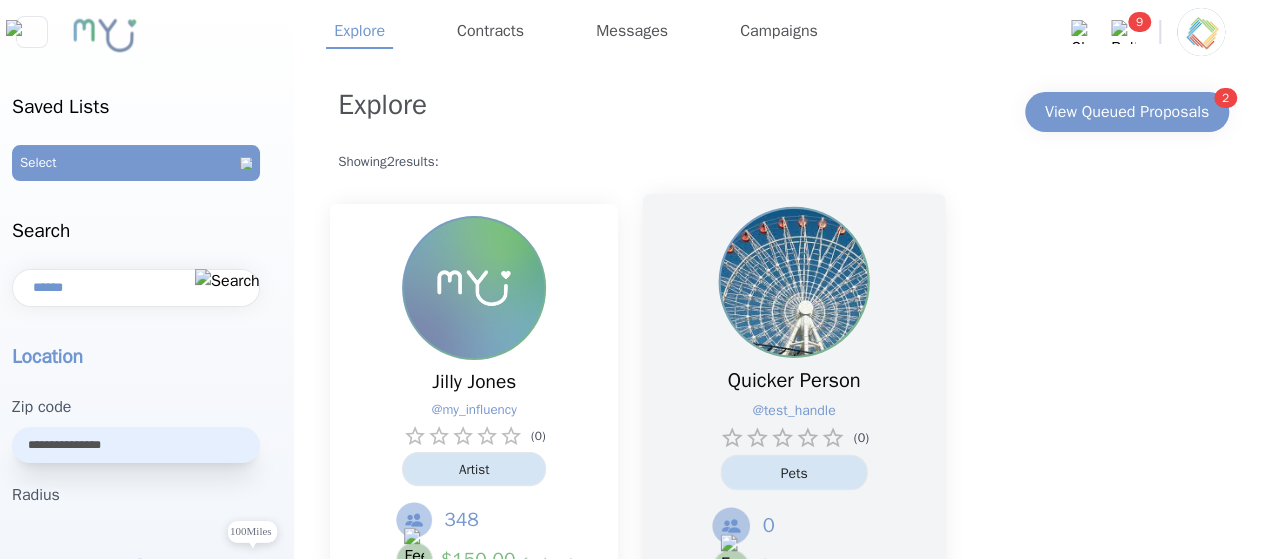click at bounding box center (794, 282) 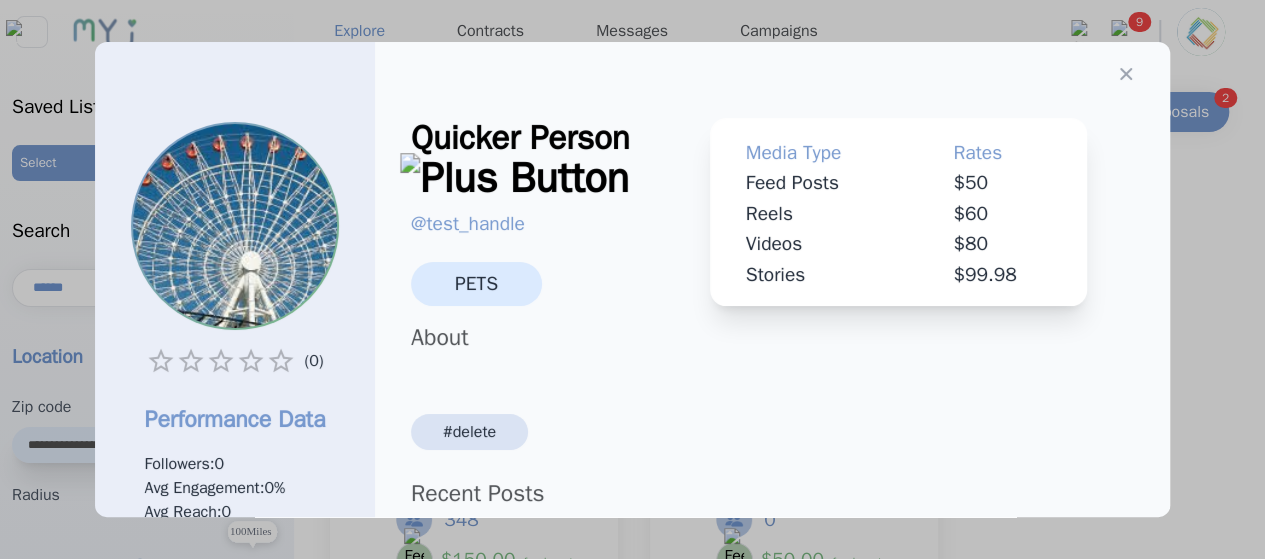 scroll, scrollTop: 390, scrollLeft: 0, axis: vertical 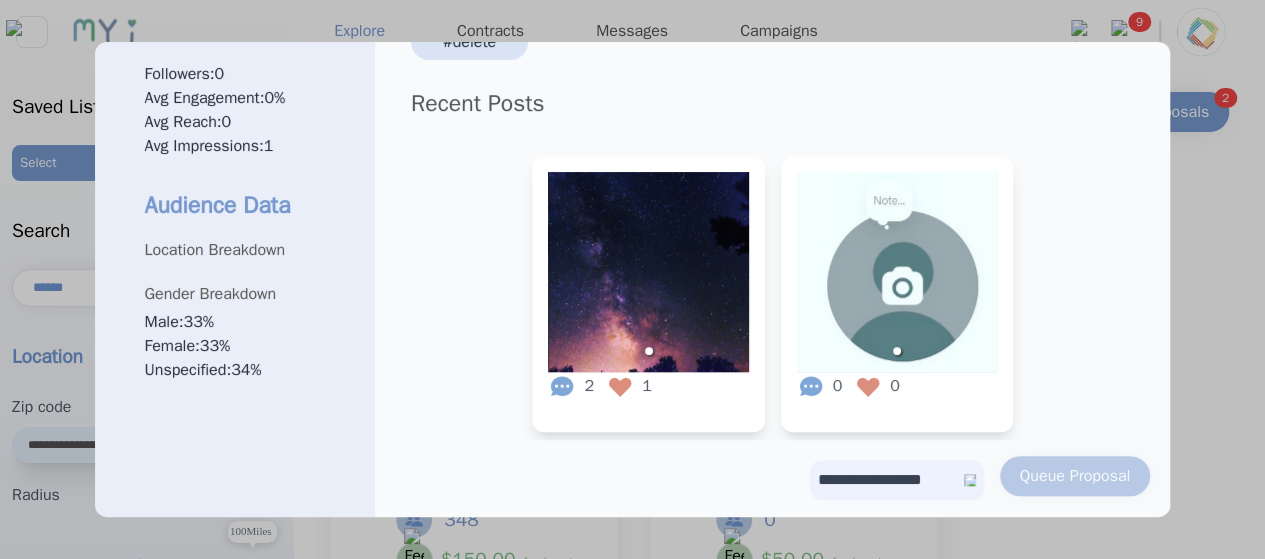 click on "**********" at bounding box center [897, 480] 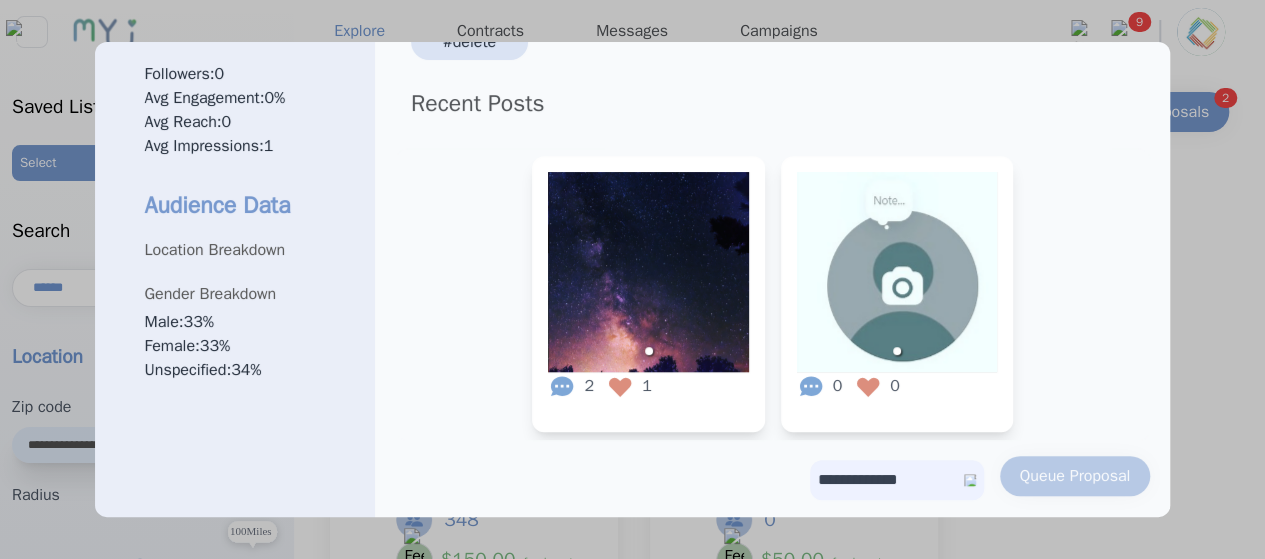 click on "**********" at bounding box center (897, 480) 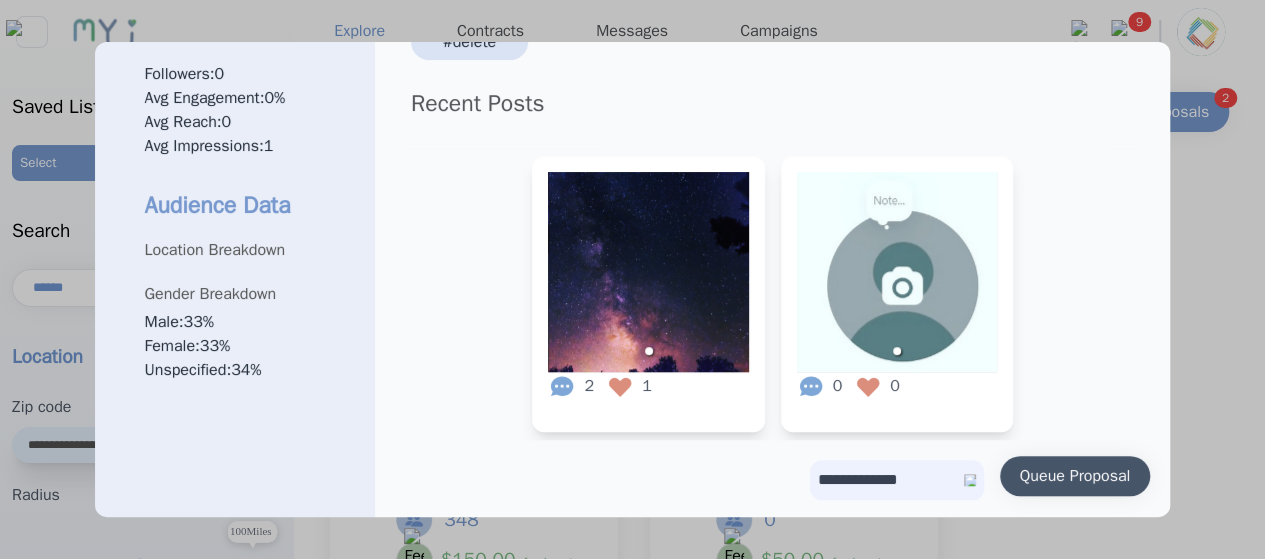 click on "Queue Proposal" at bounding box center (1075, 476) 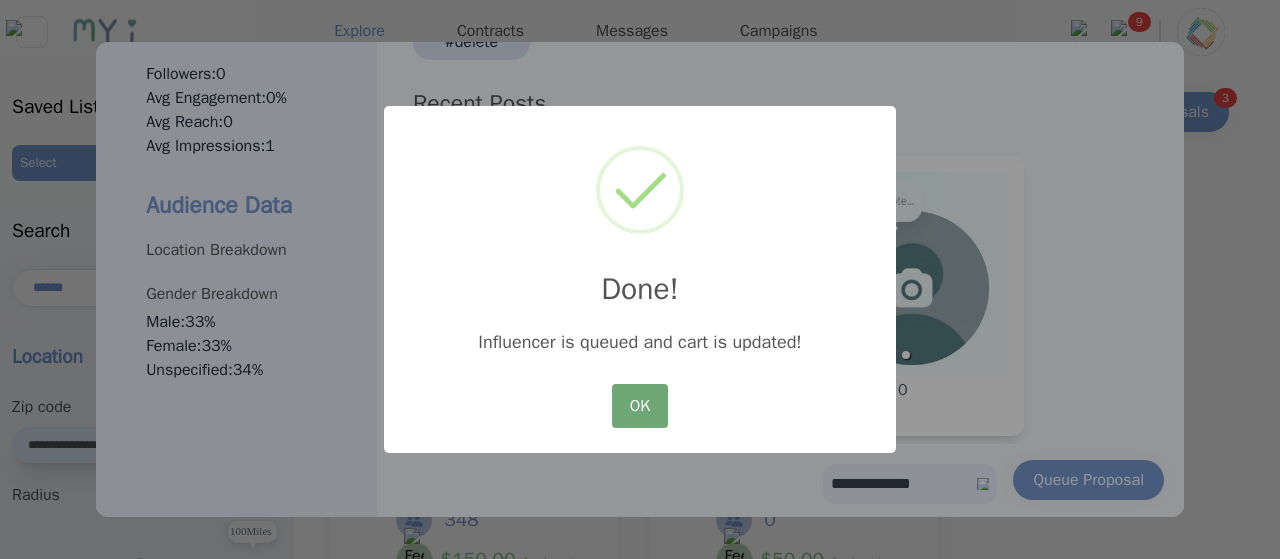 click on "OK" at bounding box center (640, 406) 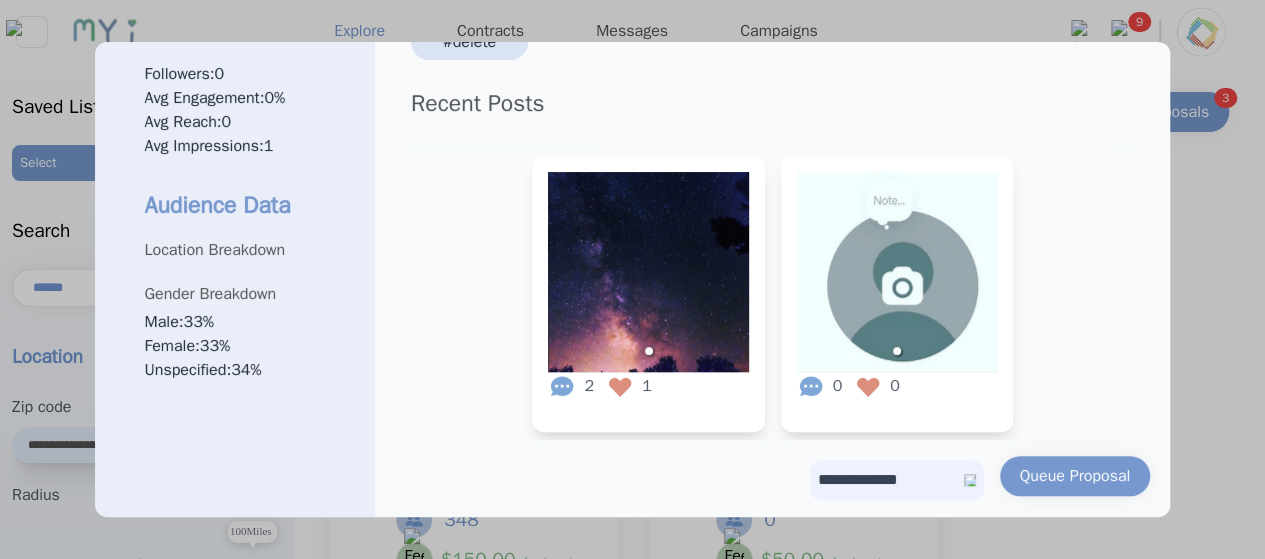 click at bounding box center (632, 279) 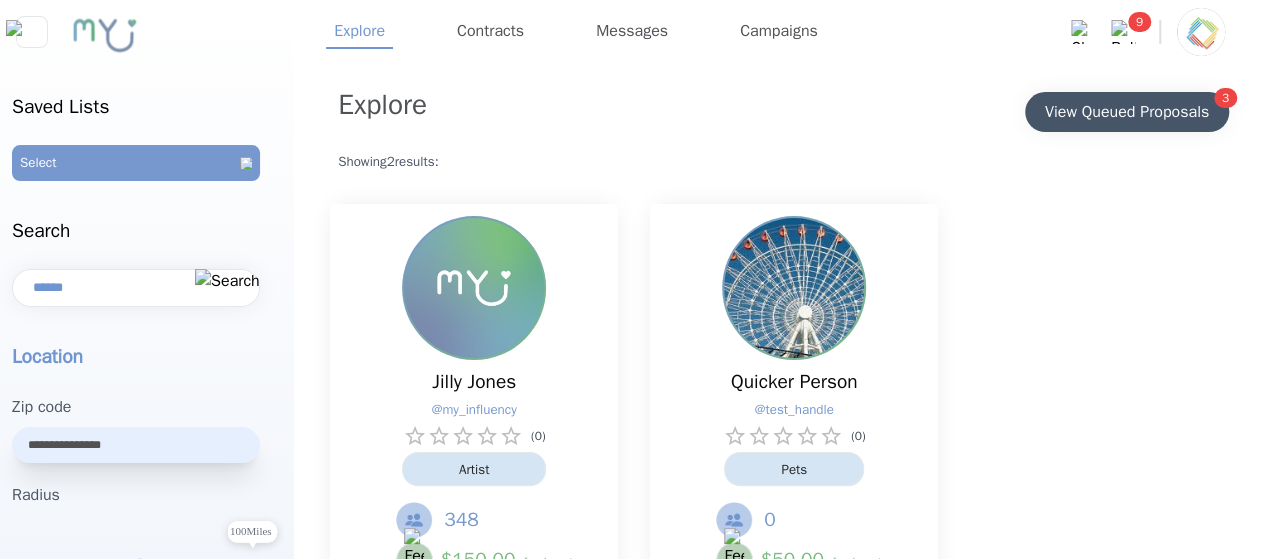 click on "View Queued Proposals" at bounding box center [1127, 112] 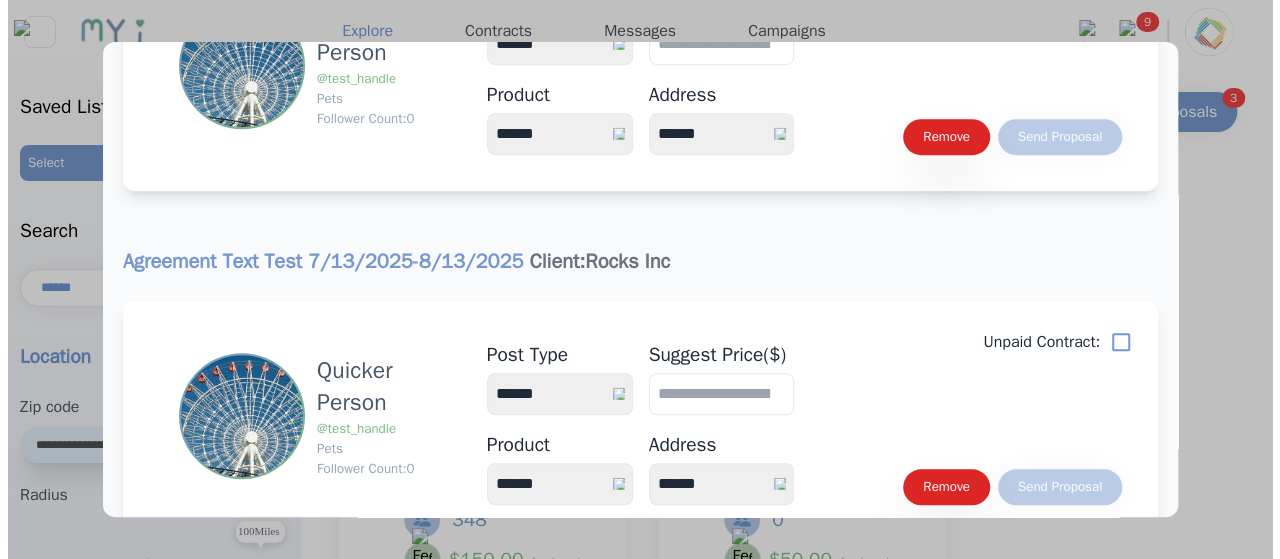 scroll, scrollTop: 746, scrollLeft: 0, axis: vertical 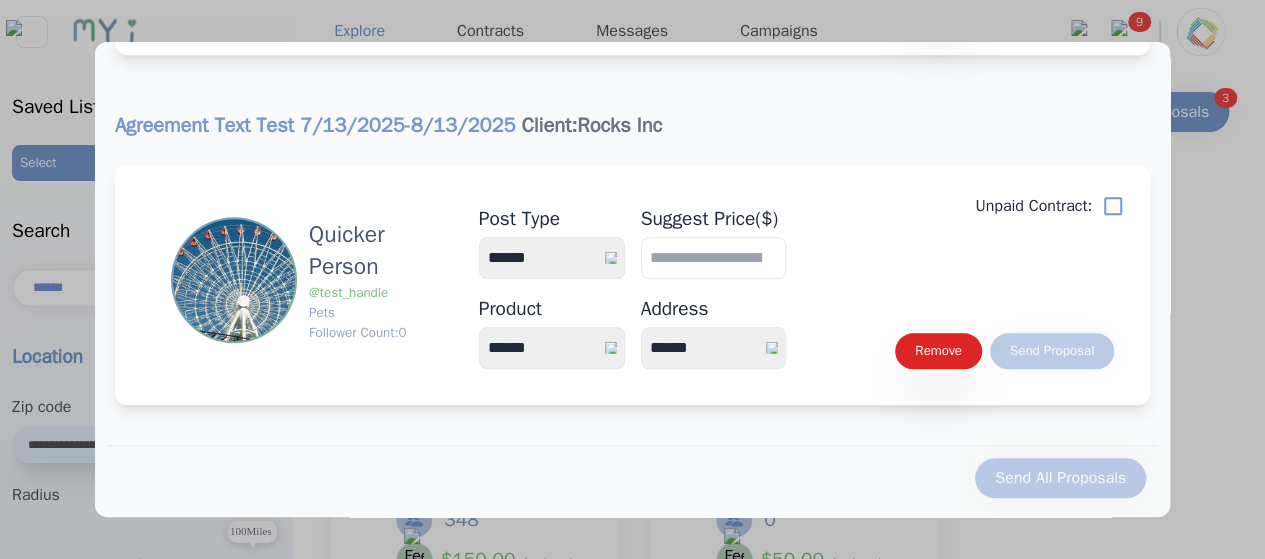 click on "**********" at bounding box center (552, 258) 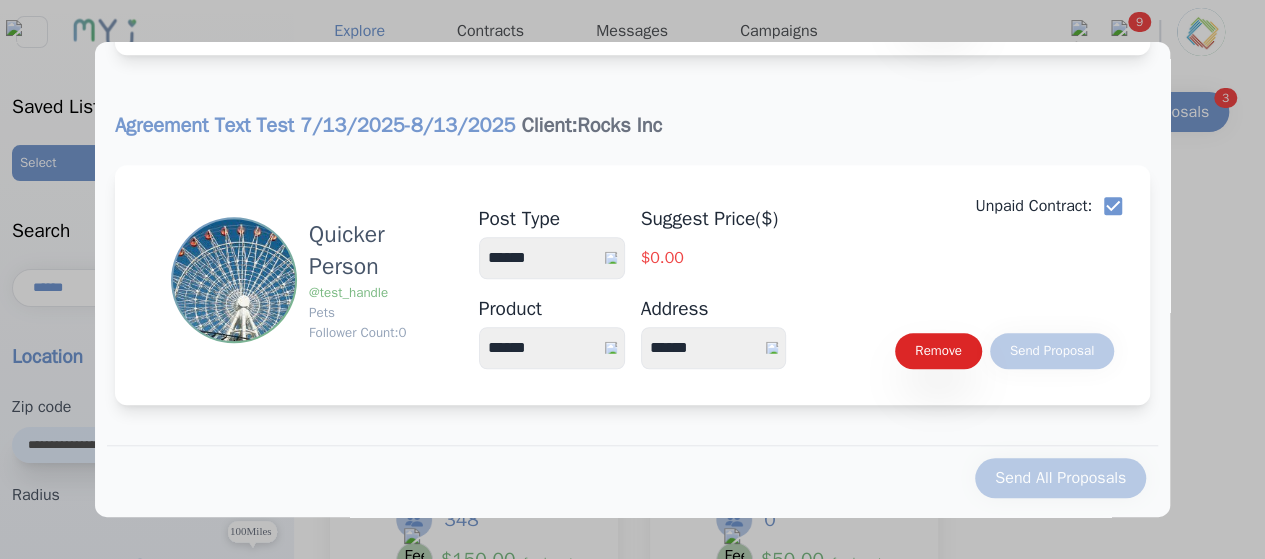 drag, startPoint x: 560, startPoint y: 261, endPoint x: 565, endPoint y: 311, distance: 50.24938 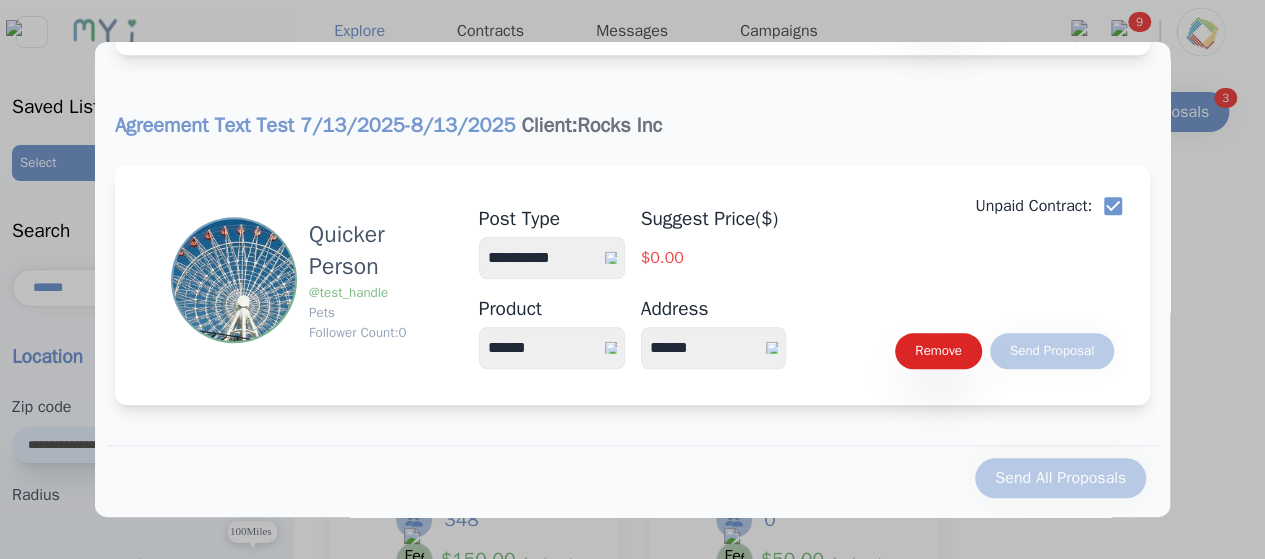 click on "**********" at bounding box center [552, 258] 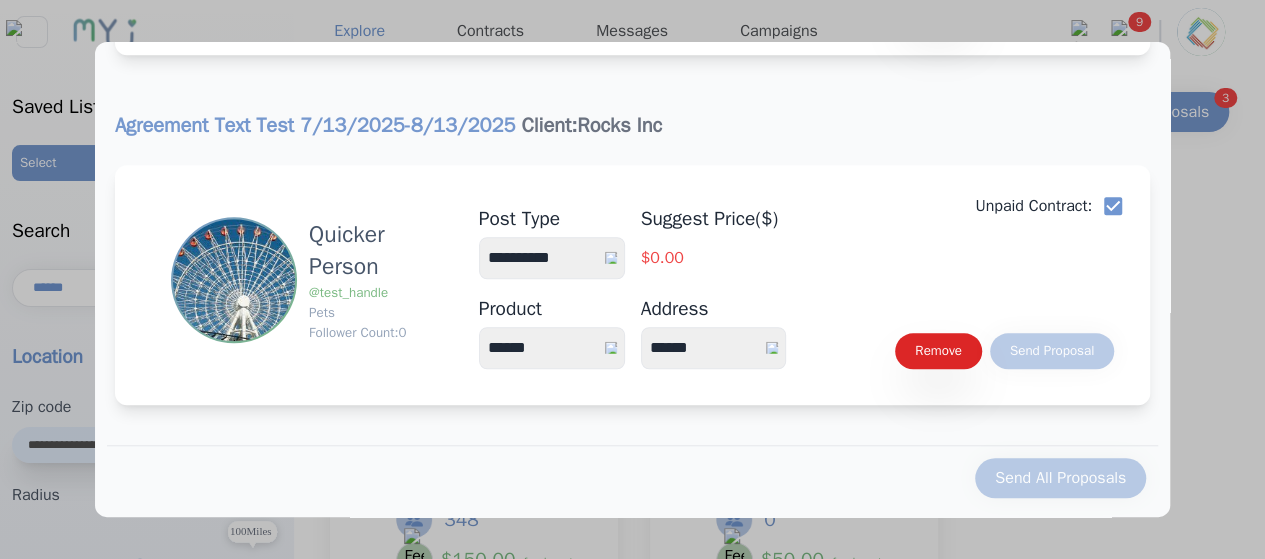 select on "**" 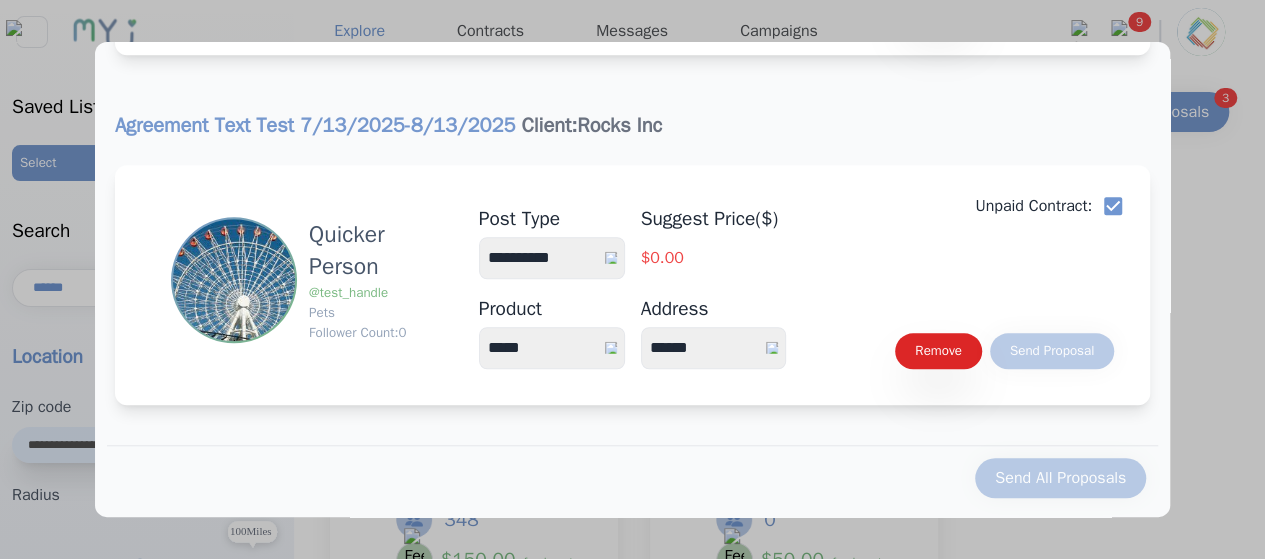 click on "****** *****" at bounding box center (552, 348) 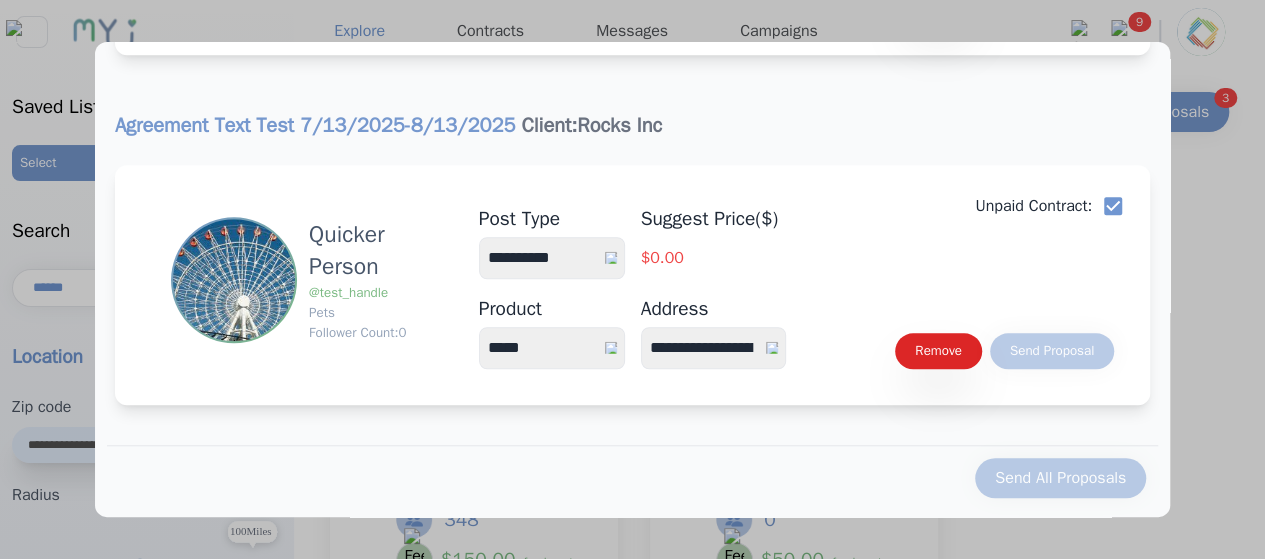 click on "**********" at bounding box center (714, 348) 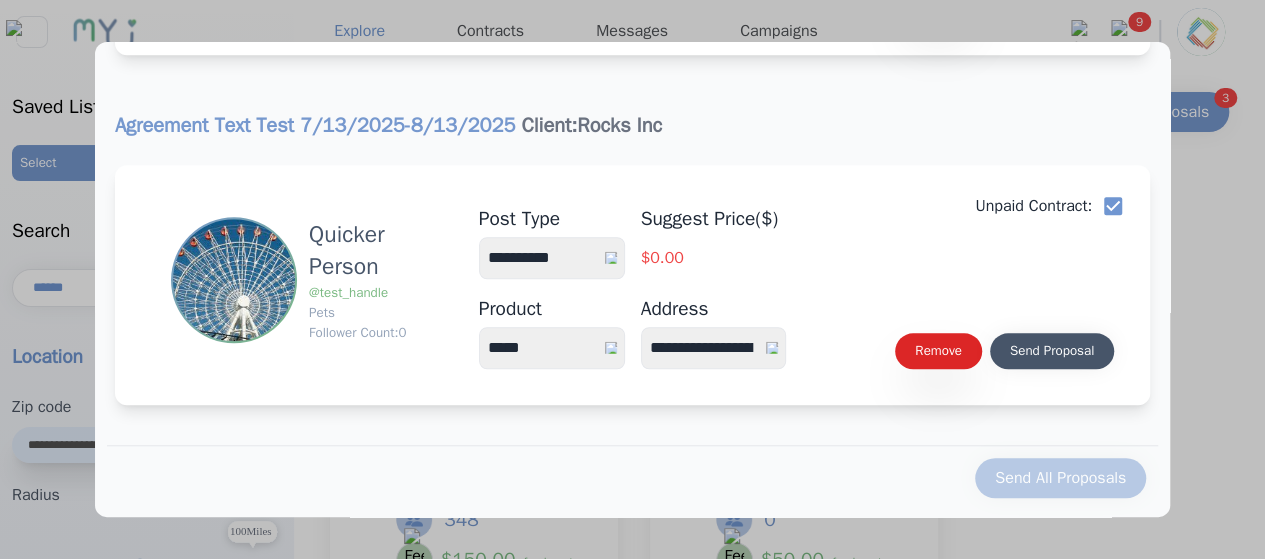 click on "Send Proposal" at bounding box center (1052, 351) 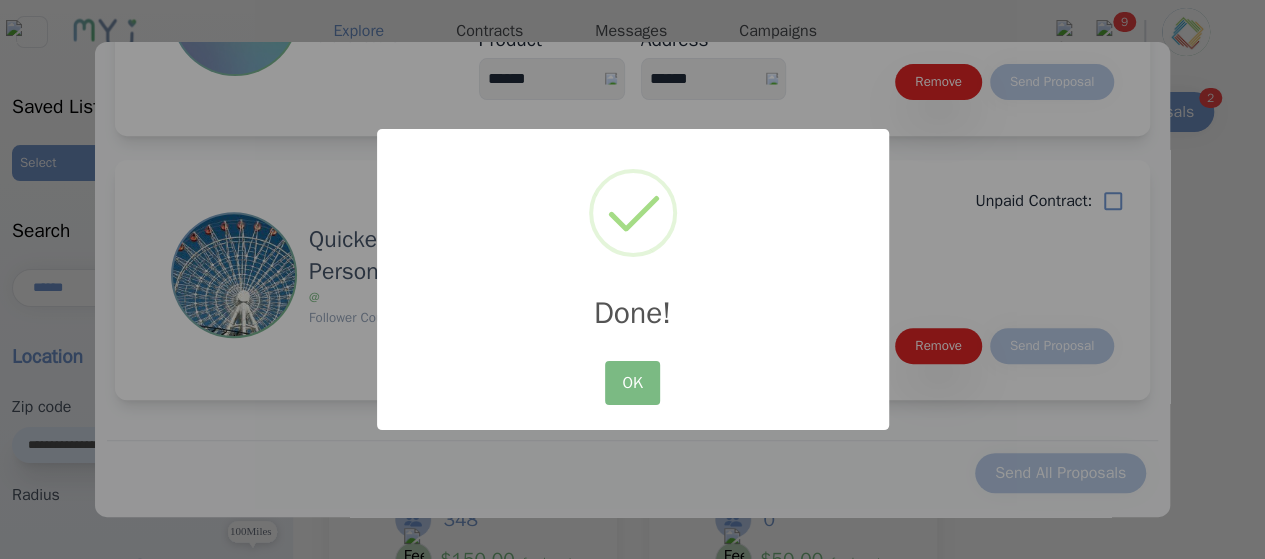 scroll, scrollTop: 397, scrollLeft: 0, axis: vertical 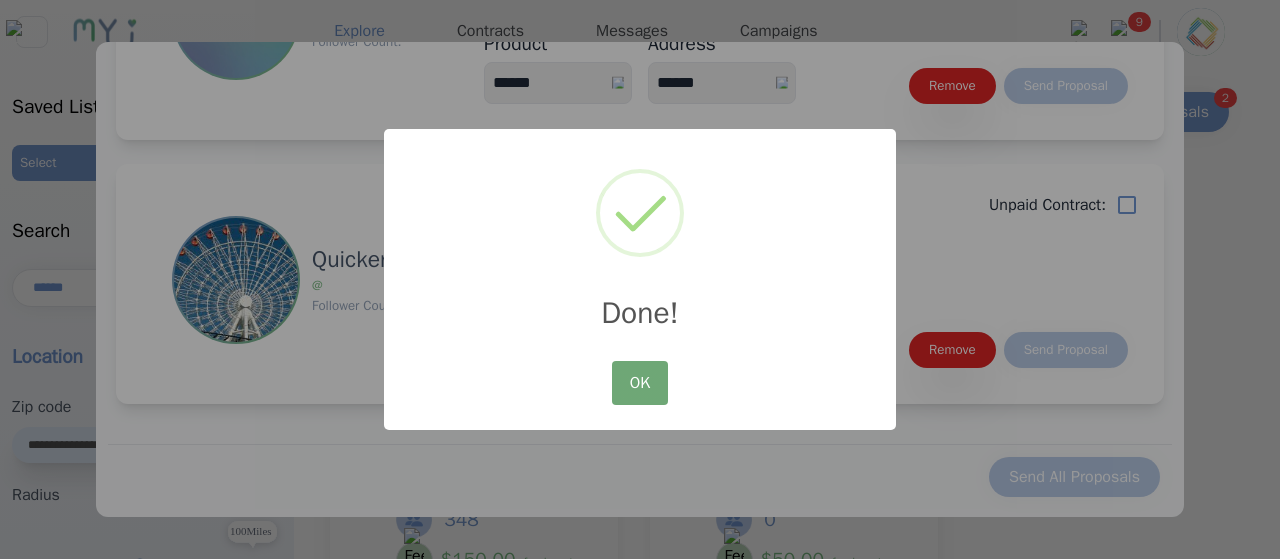 click on "OK" at bounding box center (640, 383) 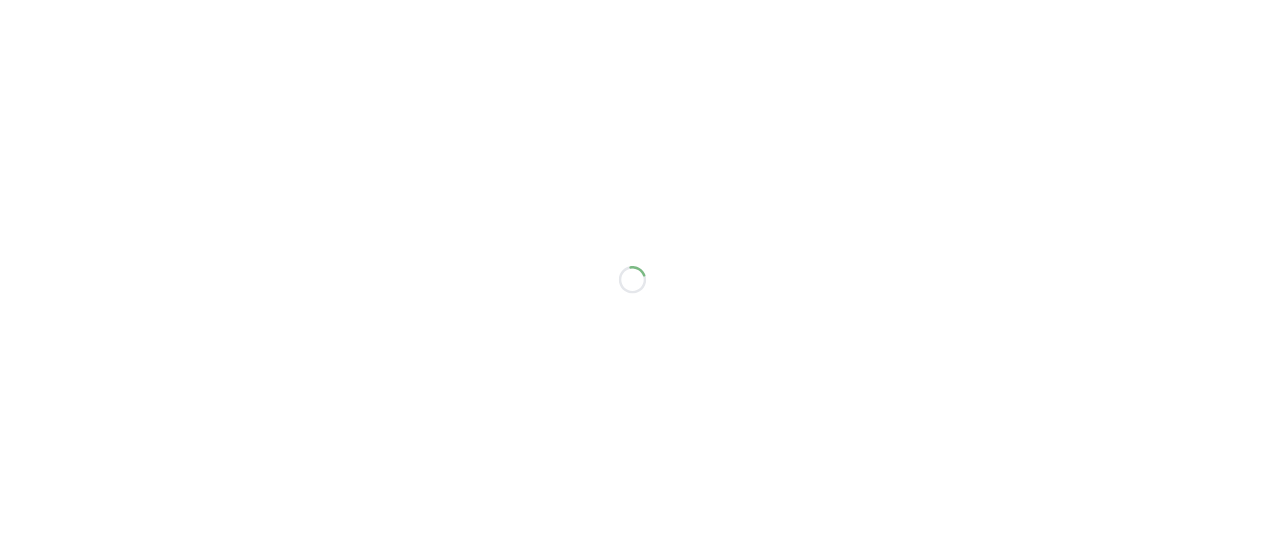 scroll, scrollTop: 0, scrollLeft: 0, axis: both 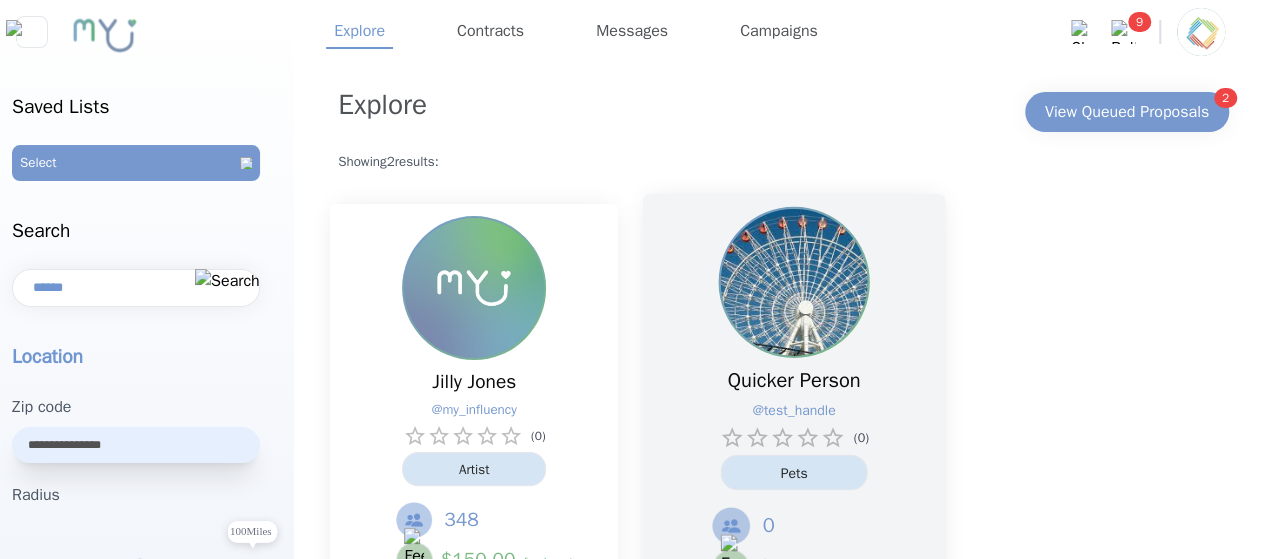click on "Quicker Person" at bounding box center [794, 380] 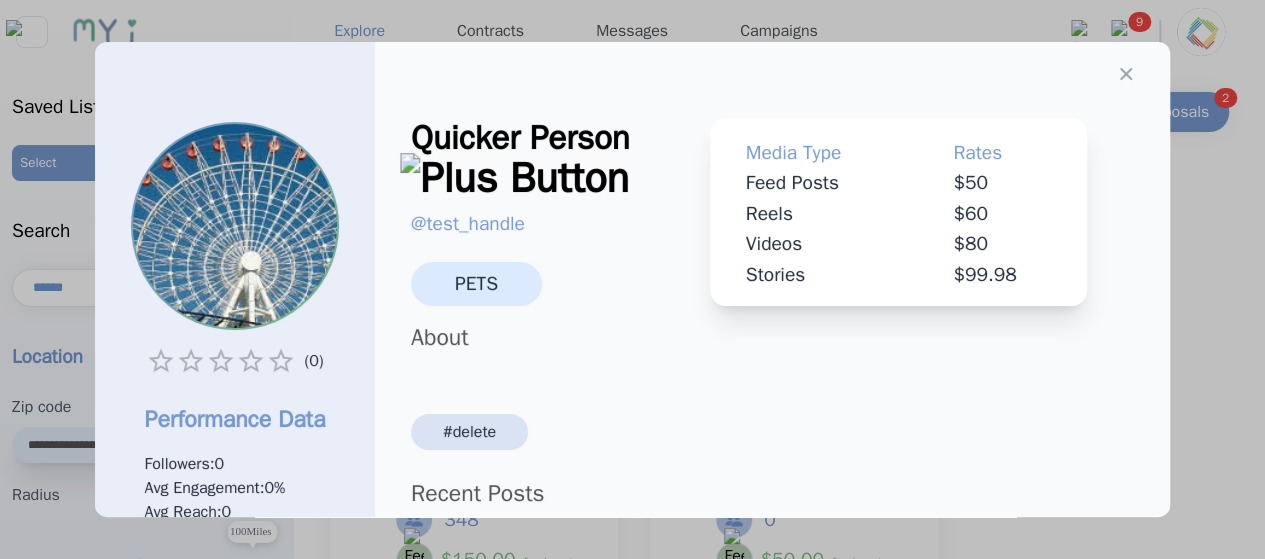 scroll, scrollTop: 390, scrollLeft: 0, axis: vertical 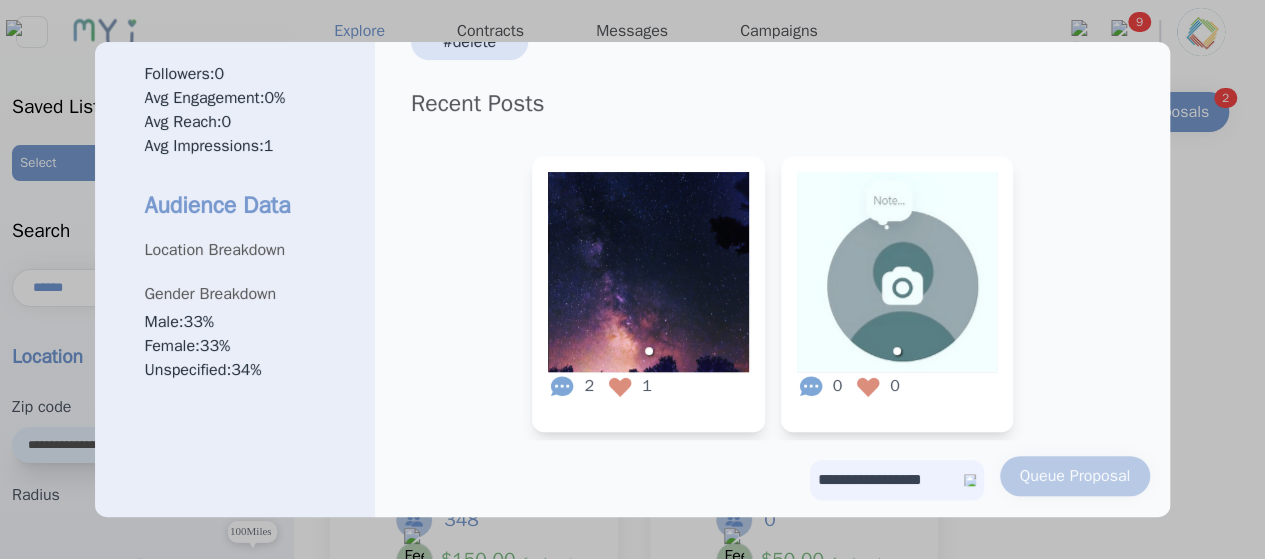 click on "**********" at bounding box center [897, 480] 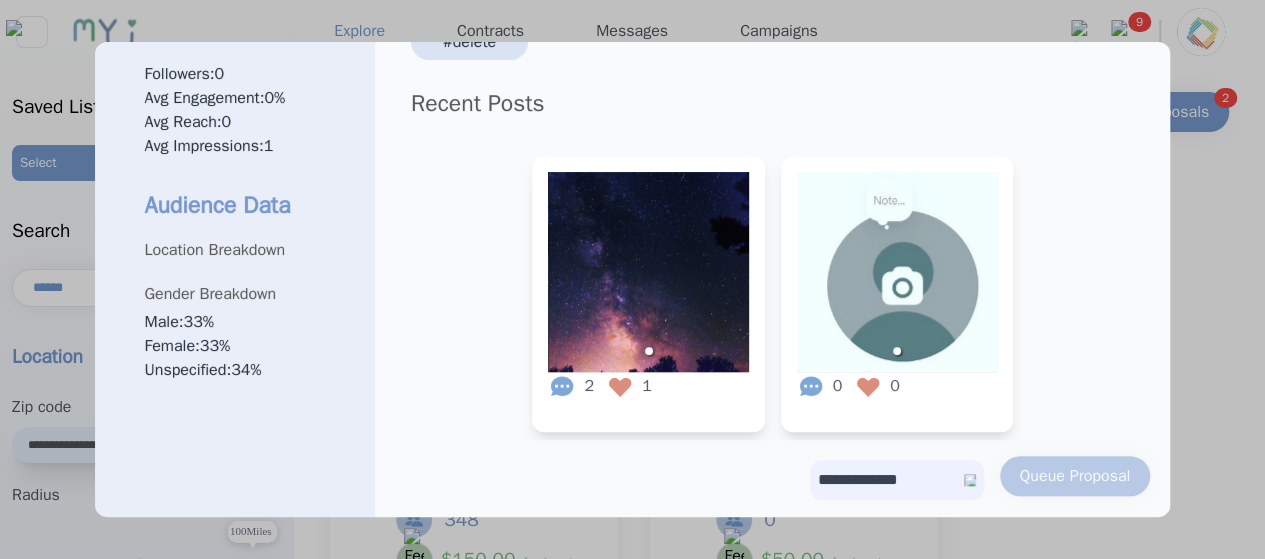 click on "**********" at bounding box center (897, 480) 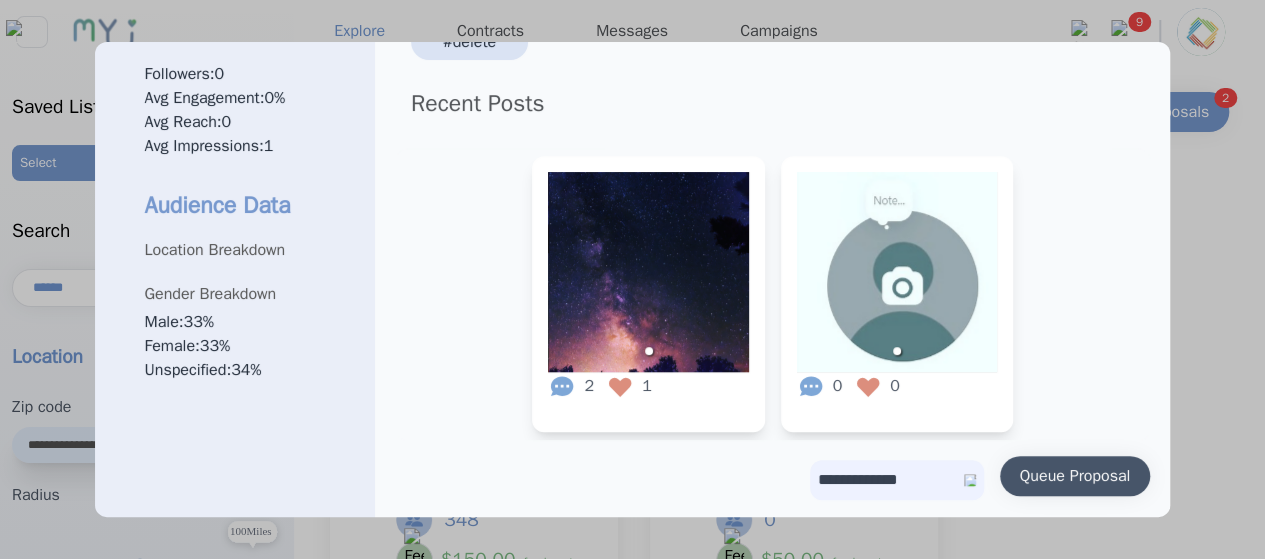 click on "Queue Proposal" at bounding box center [1075, 476] 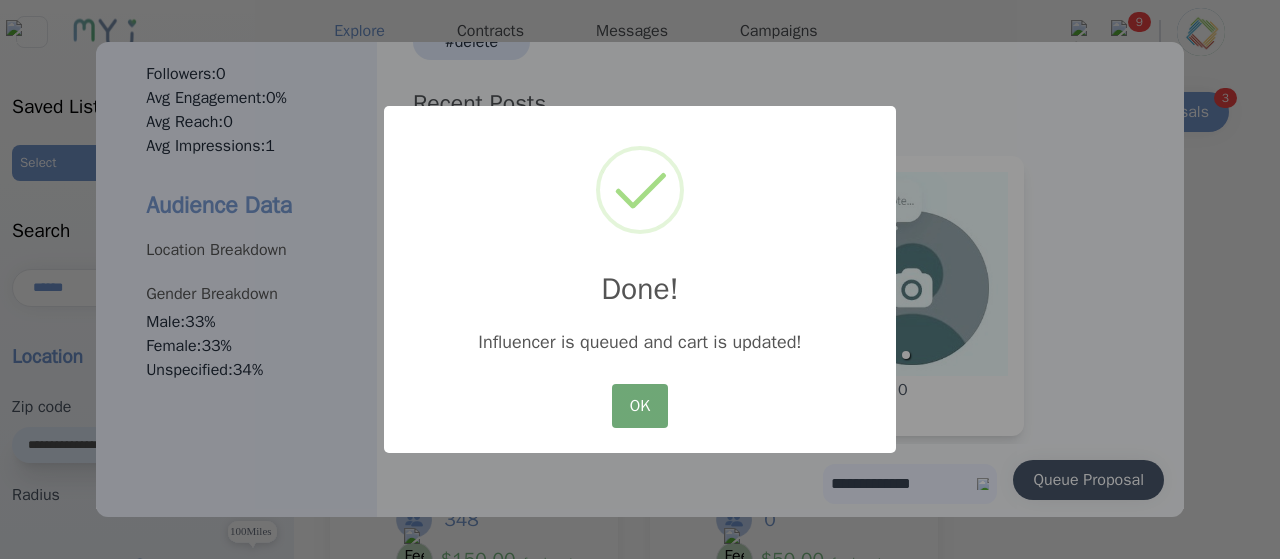 click on "OK" at bounding box center [640, 406] 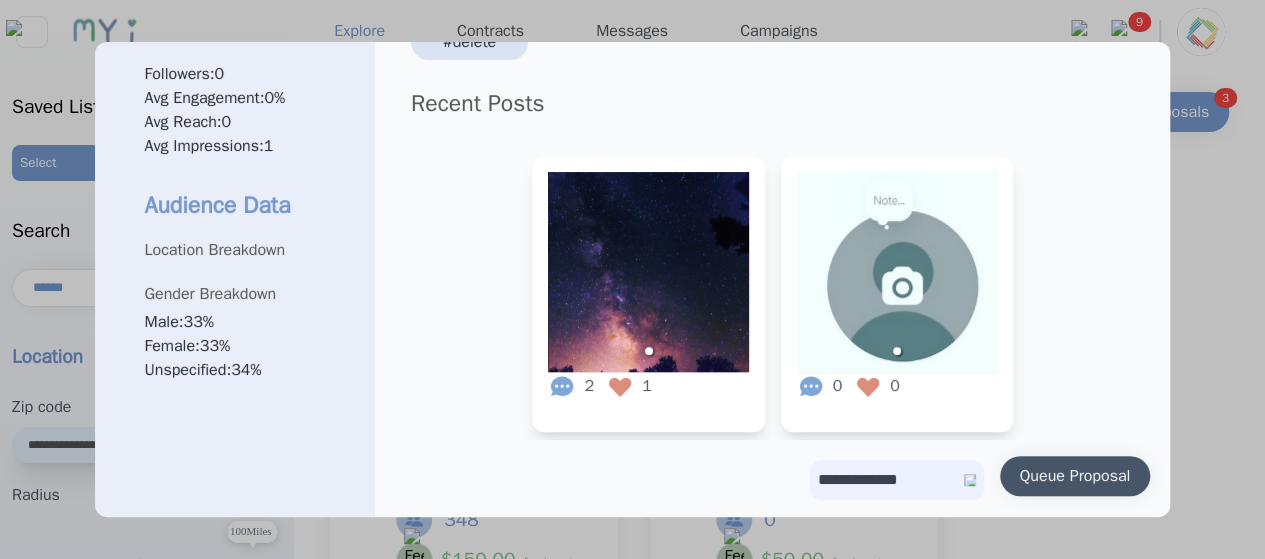 click at bounding box center [632, 279] 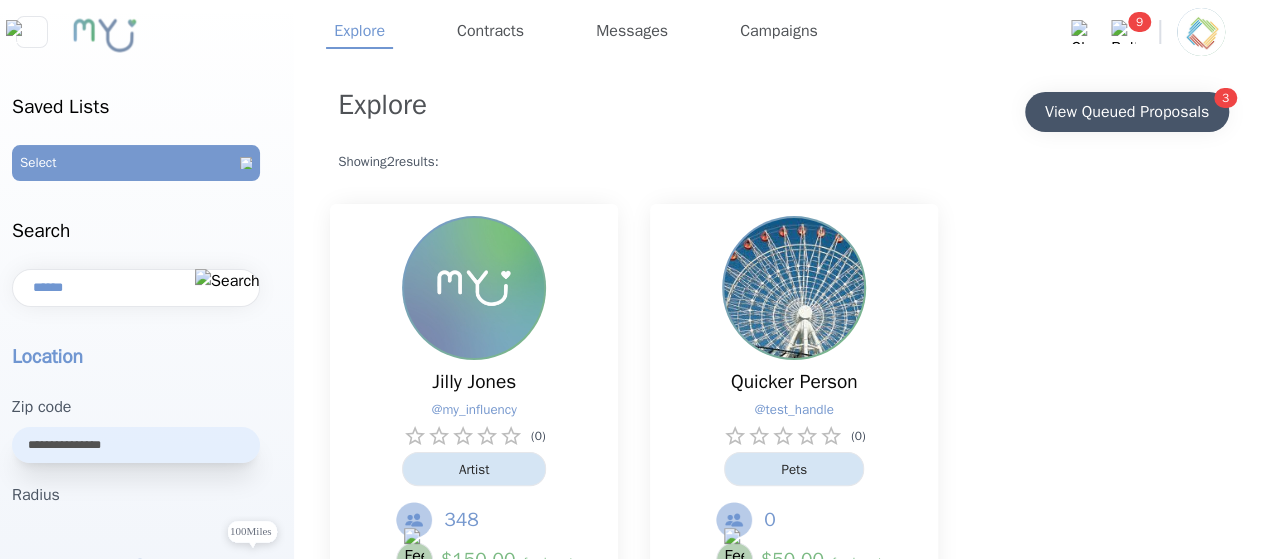 click on "View Queued Proposals" at bounding box center [1127, 112] 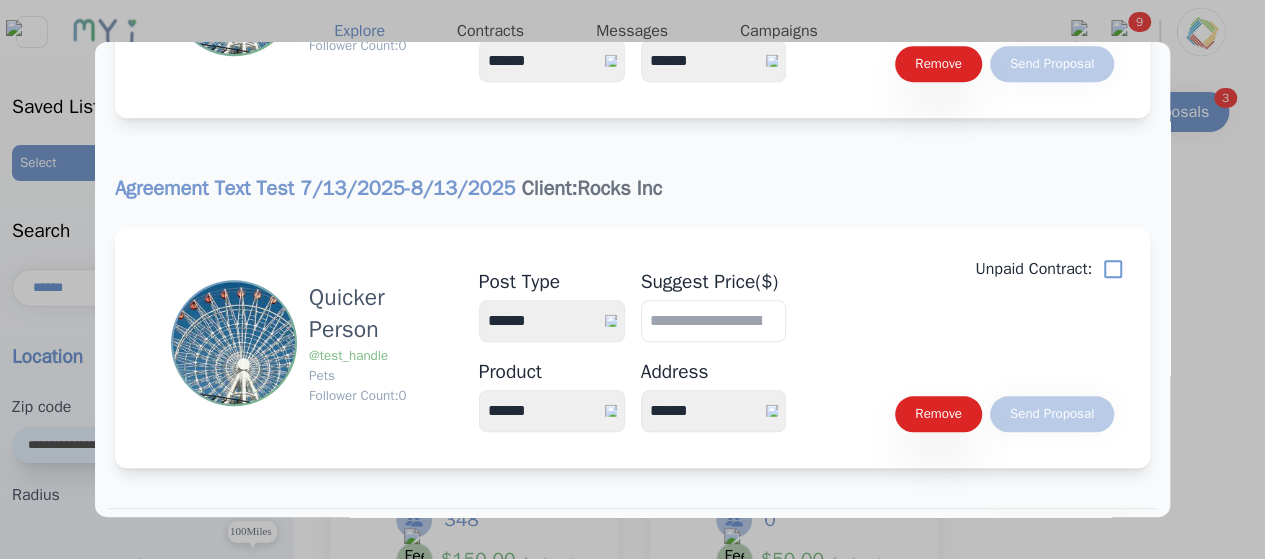 scroll, scrollTop: 746, scrollLeft: 0, axis: vertical 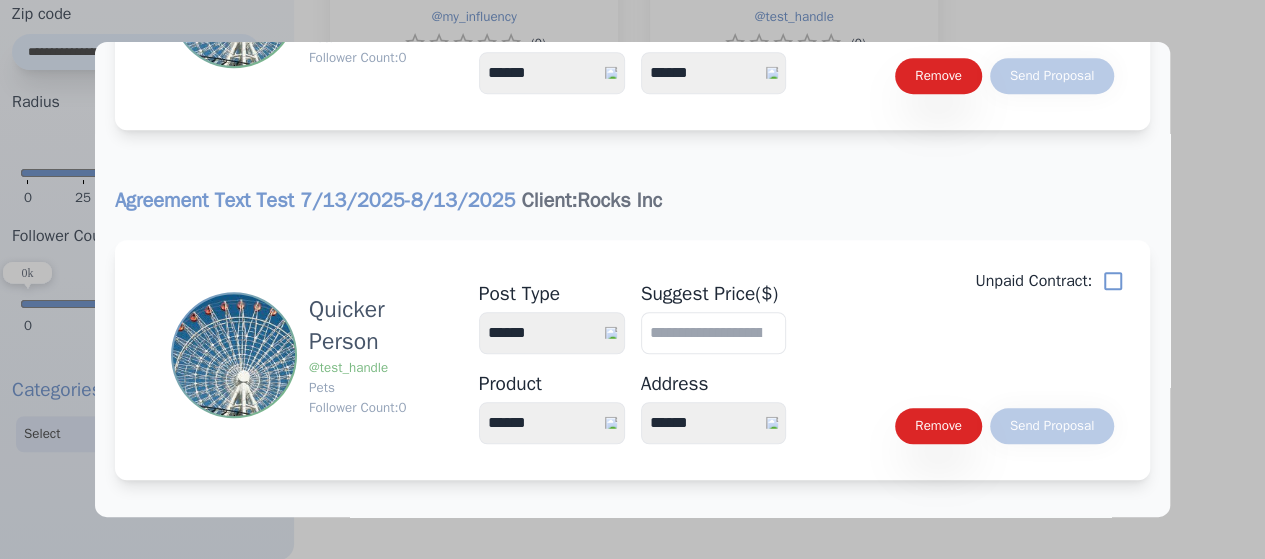 click on "Unpaid Contract:" at bounding box center (1033, 281) 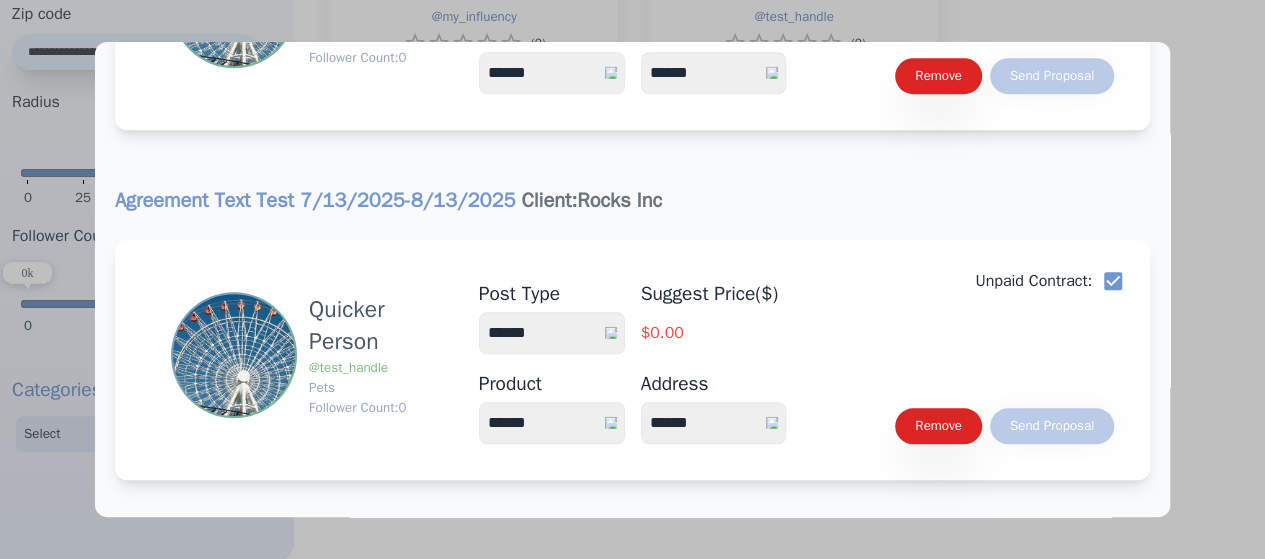 click on "**********" at bounding box center (552, 333) 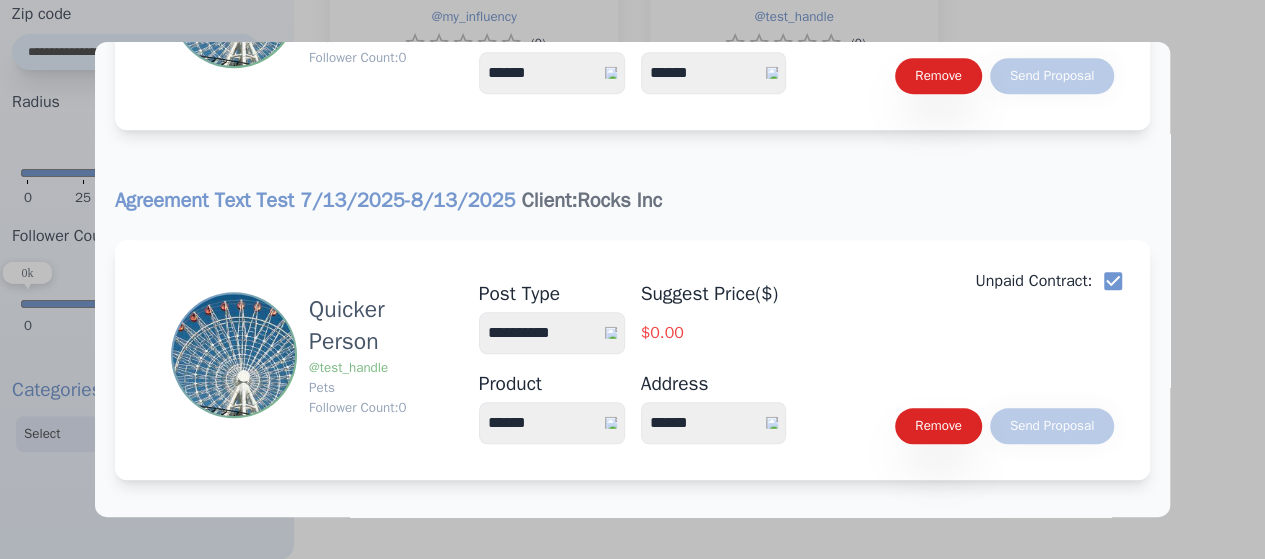 click on "**********" at bounding box center (552, 333) 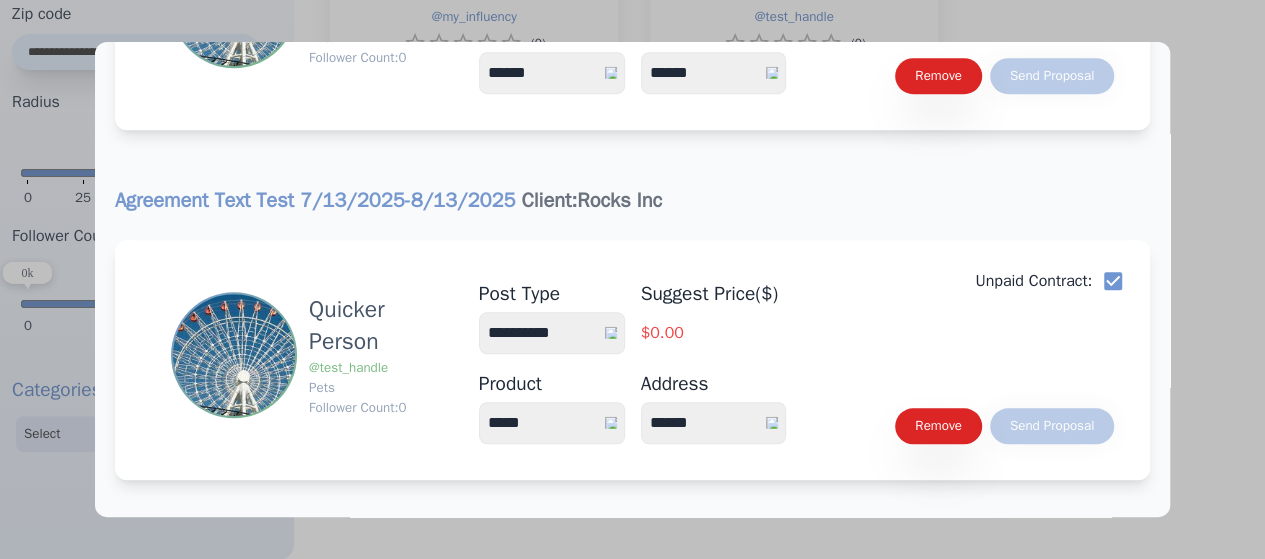 click on "****** *****" at bounding box center (552, 423) 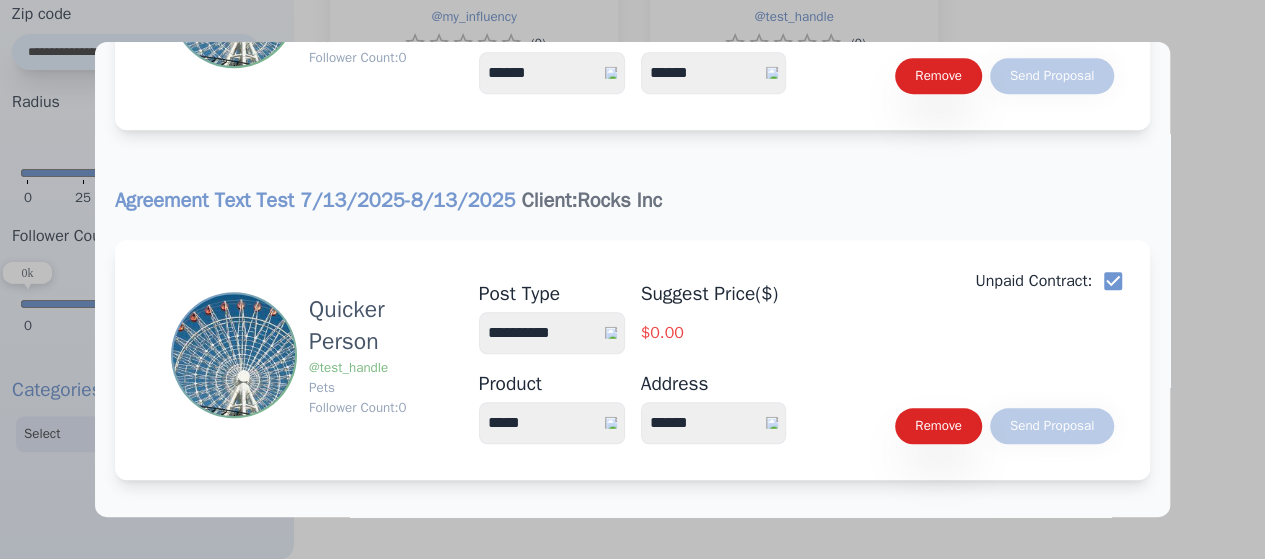 click on "**********" at bounding box center [714, 423] 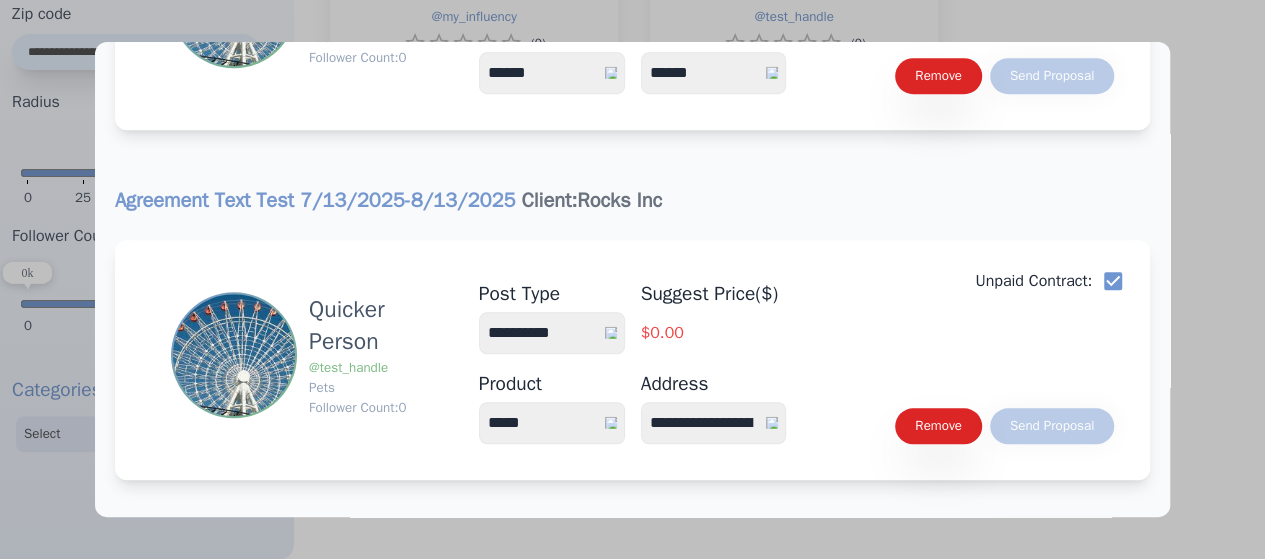 click on "**********" at bounding box center (714, 423) 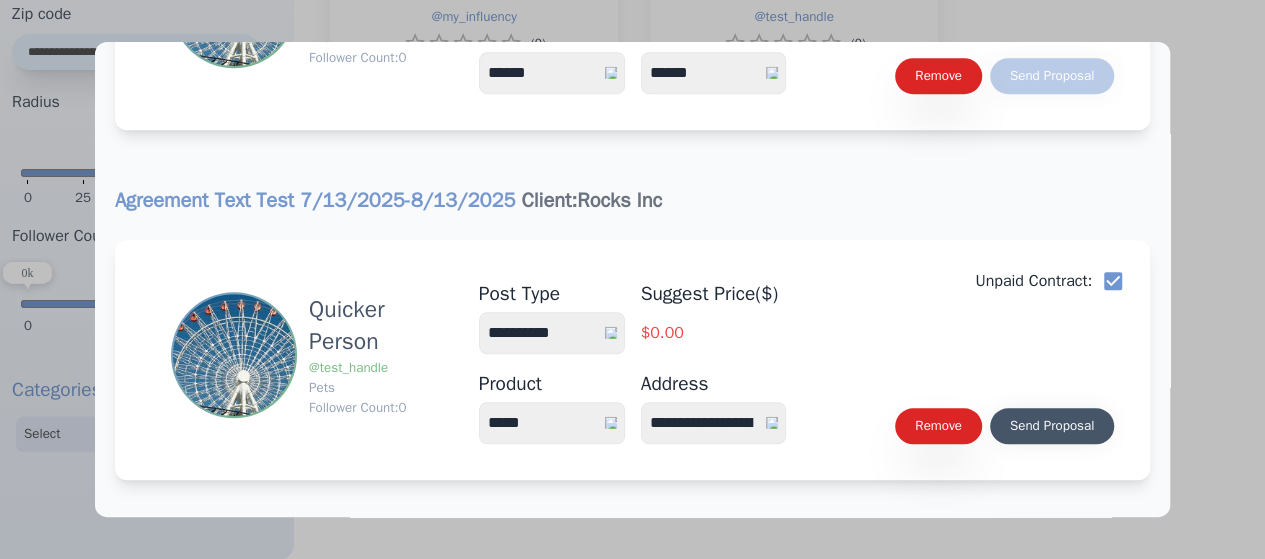 click on "Send Proposal" at bounding box center [1052, 426] 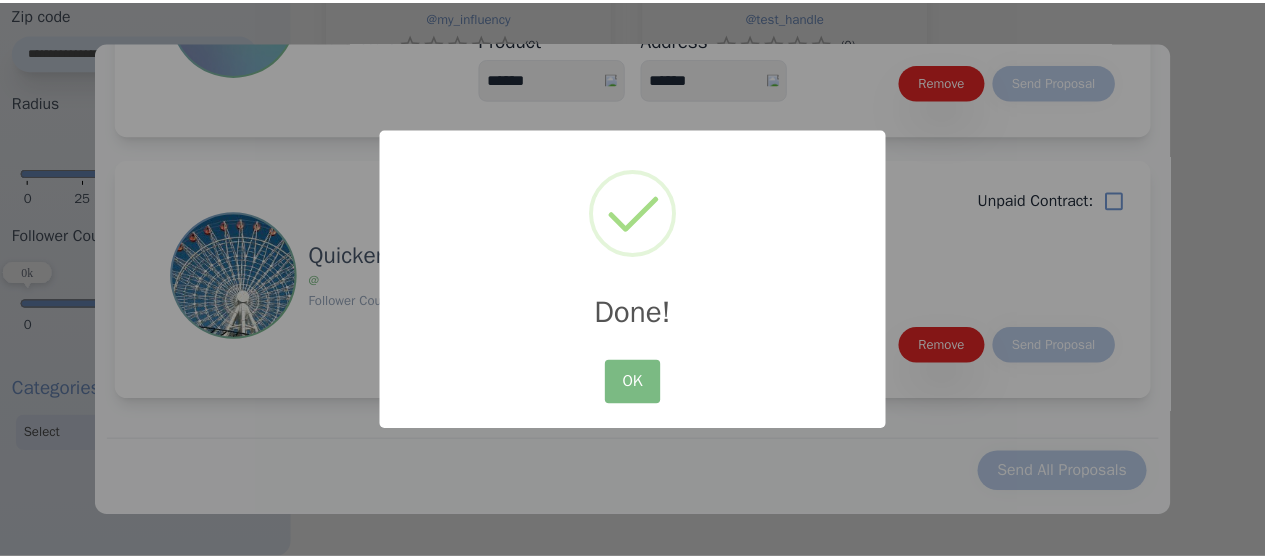 scroll, scrollTop: 397, scrollLeft: 0, axis: vertical 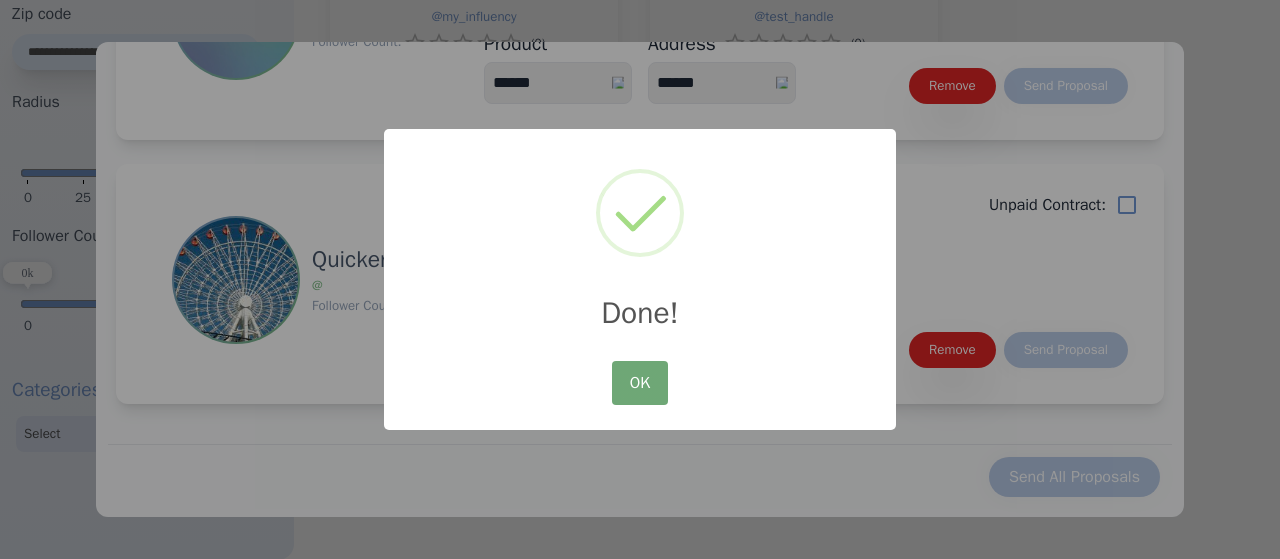 click on "OK" at bounding box center [640, 383] 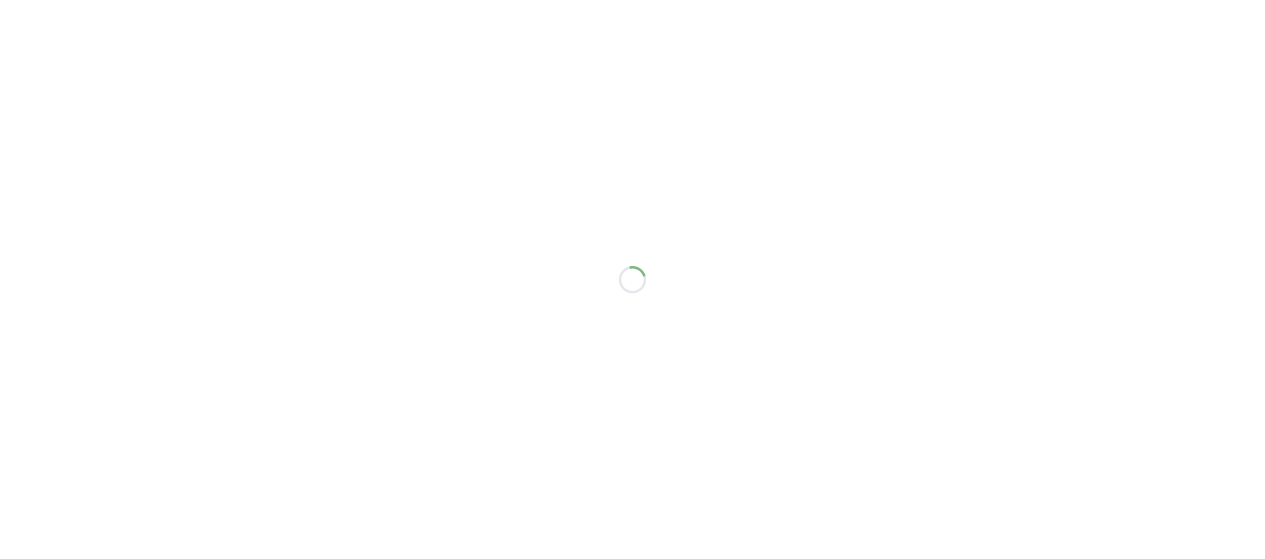 scroll, scrollTop: 0, scrollLeft: 0, axis: both 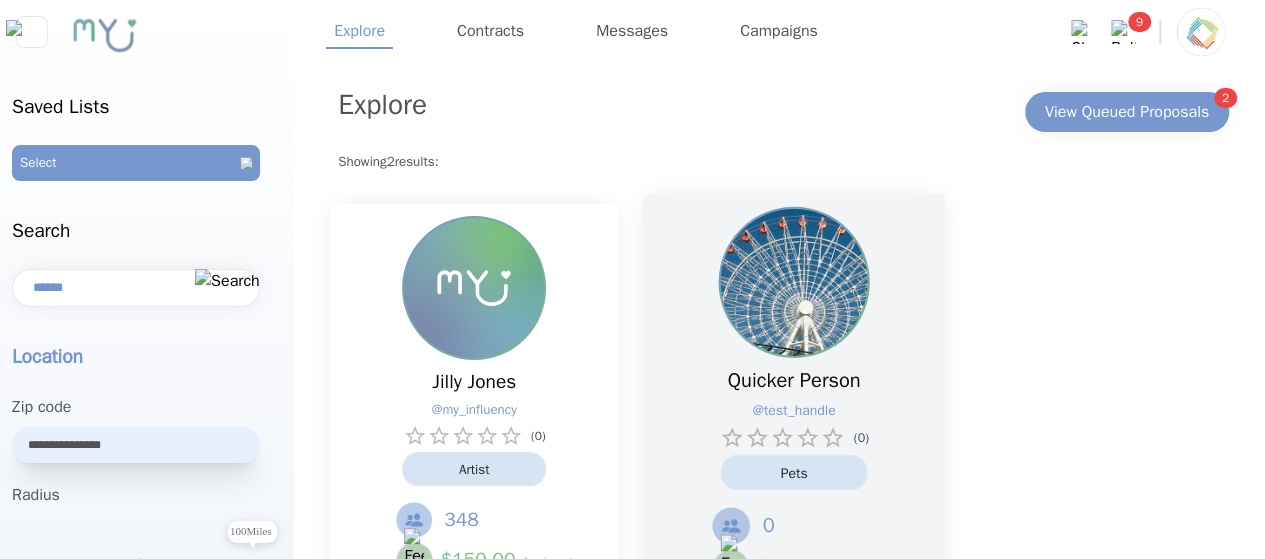 click at bounding box center [794, 282] 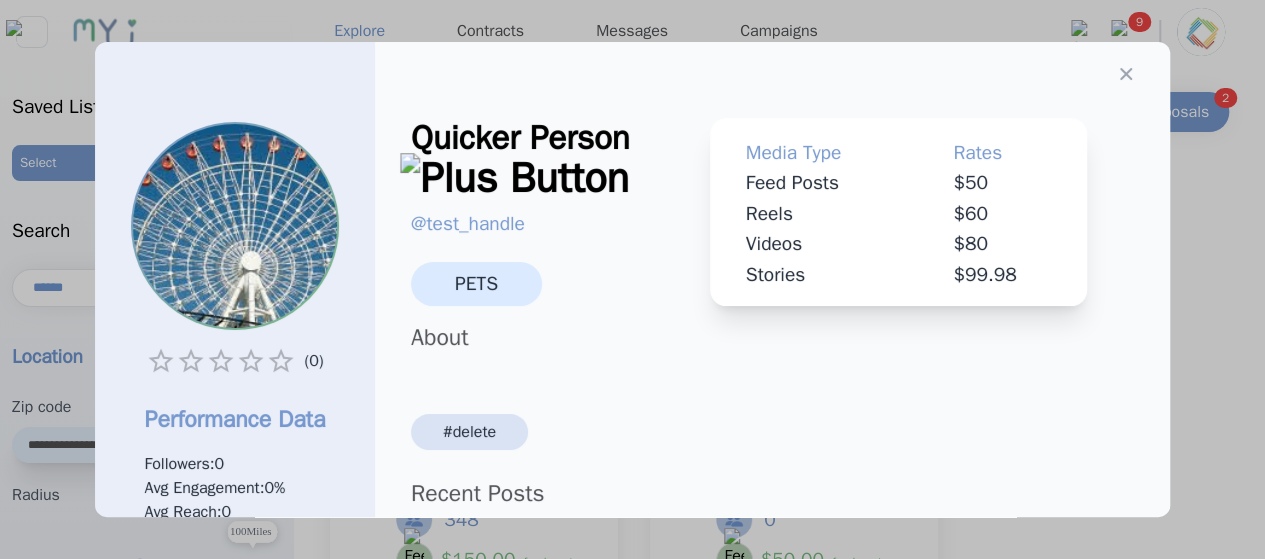 scroll, scrollTop: 390, scrollLeft: 0, axis: vertical 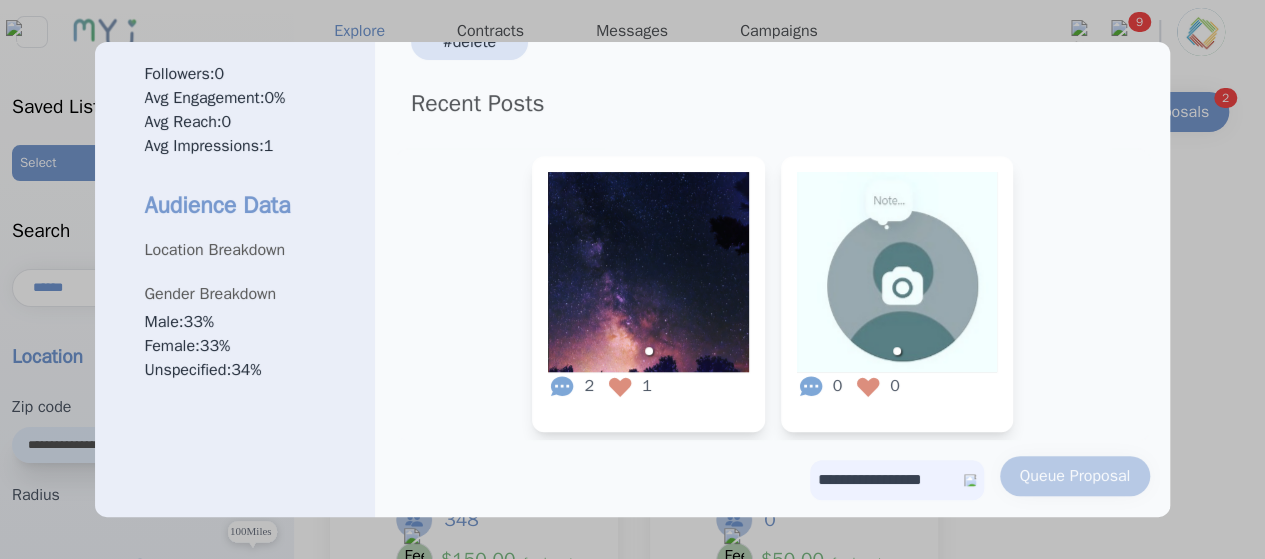 click on "**********" at bounding box center [897, 480] 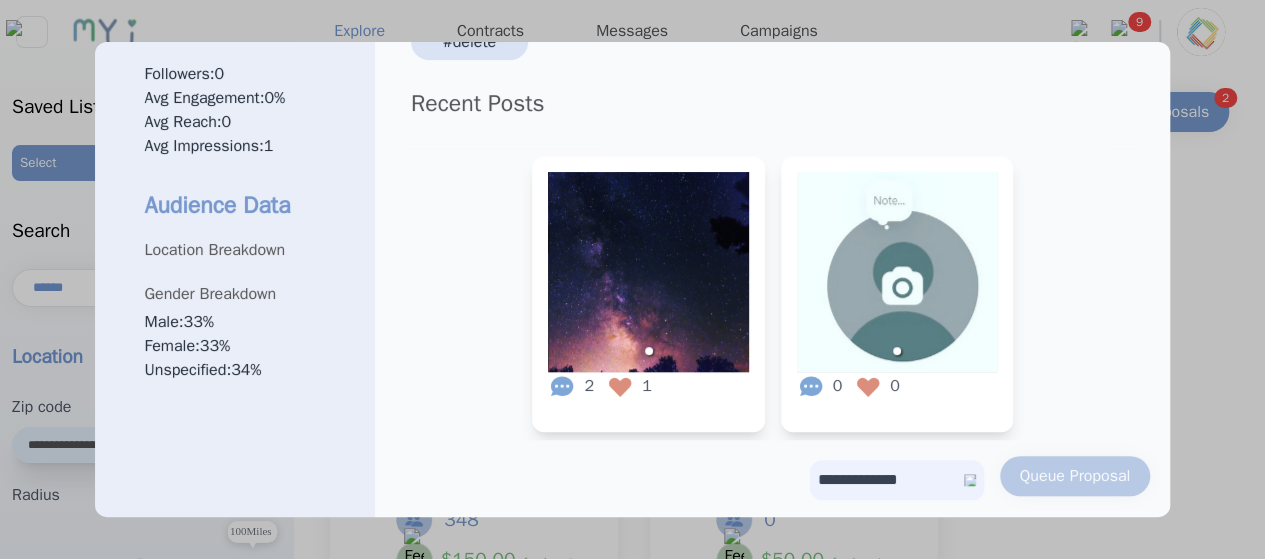 click on "**********" at bounding box center (897, 480) 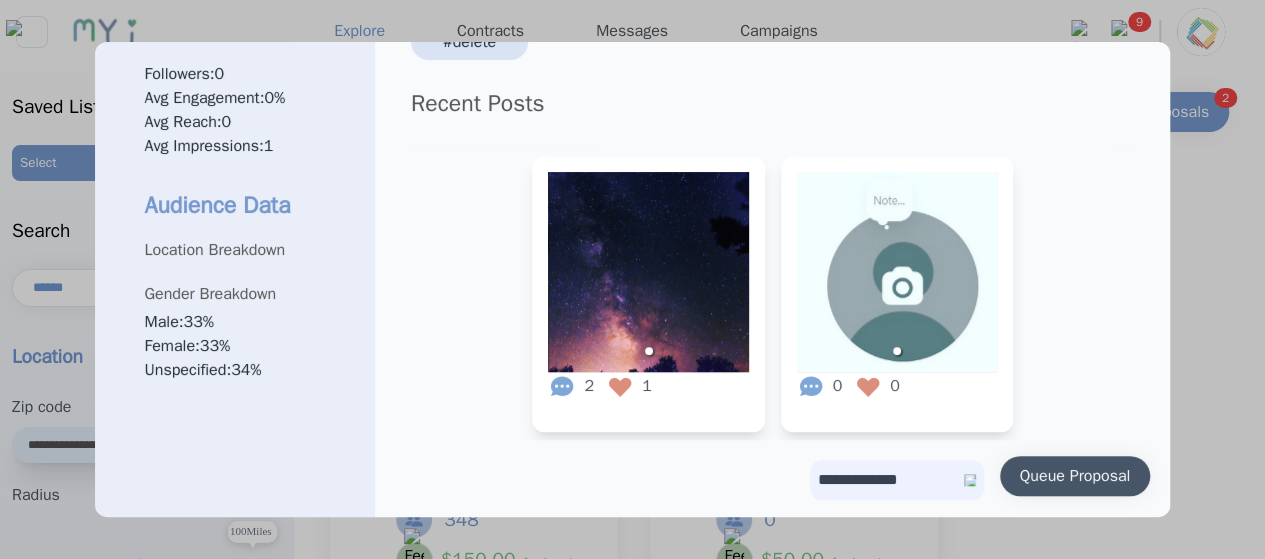 click on "Queue Proposal" at bounding box center (1075, 476) 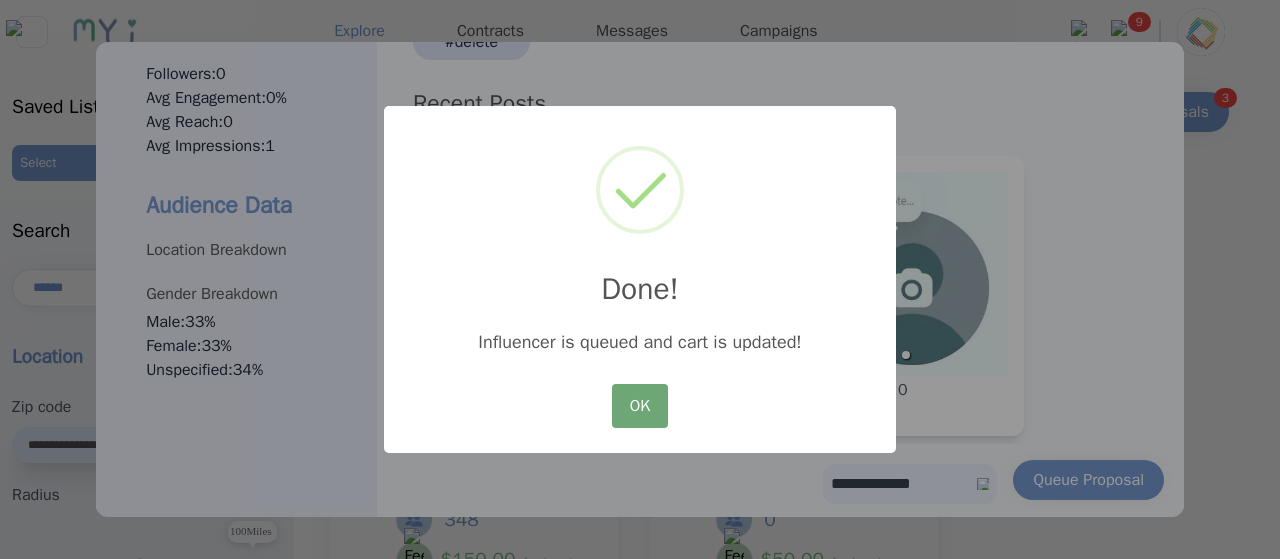 click on "OK" at bounding box center (640, 406) 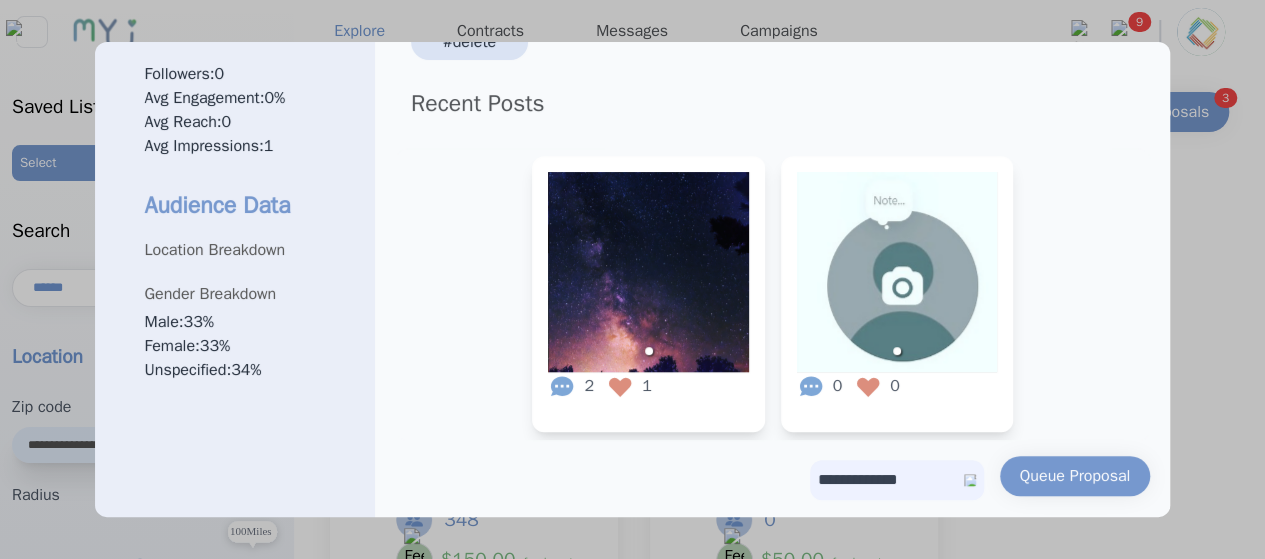 click at bounding box center [632, 279] 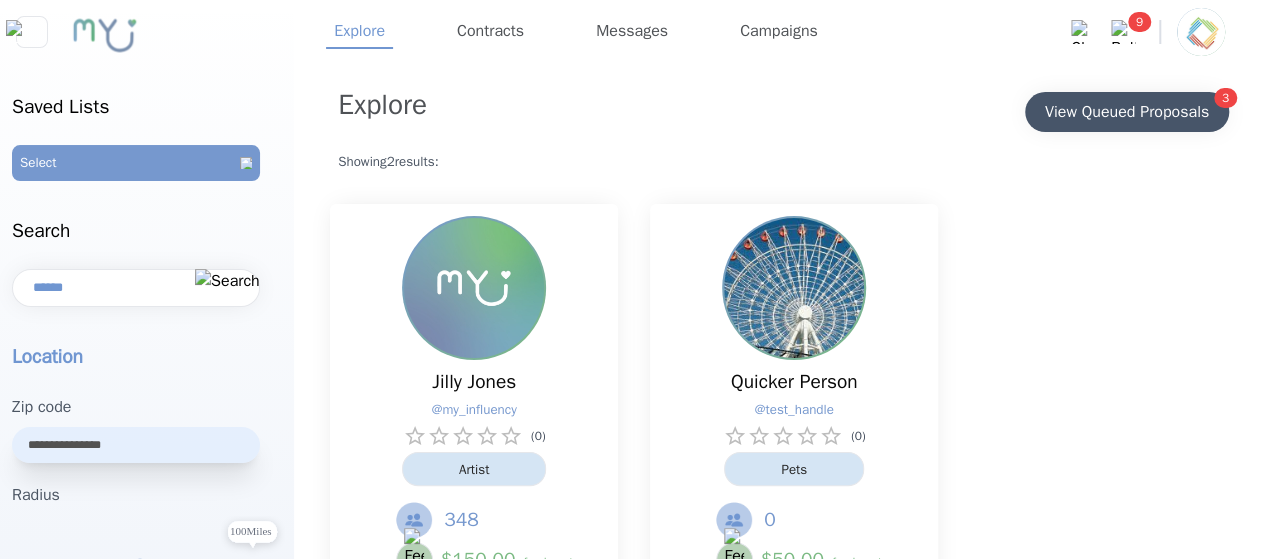 click on "View Queued Proposals" at bounding box center (1127, 112) 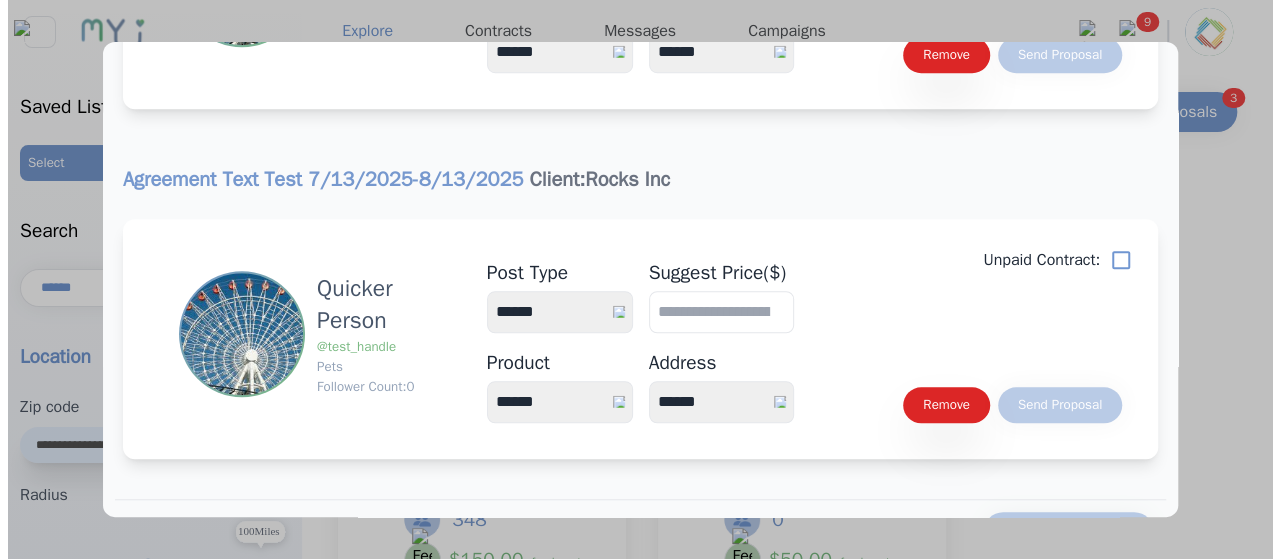 scroll, scrollTop: 746, scrollLeft: 0, axis: vertical 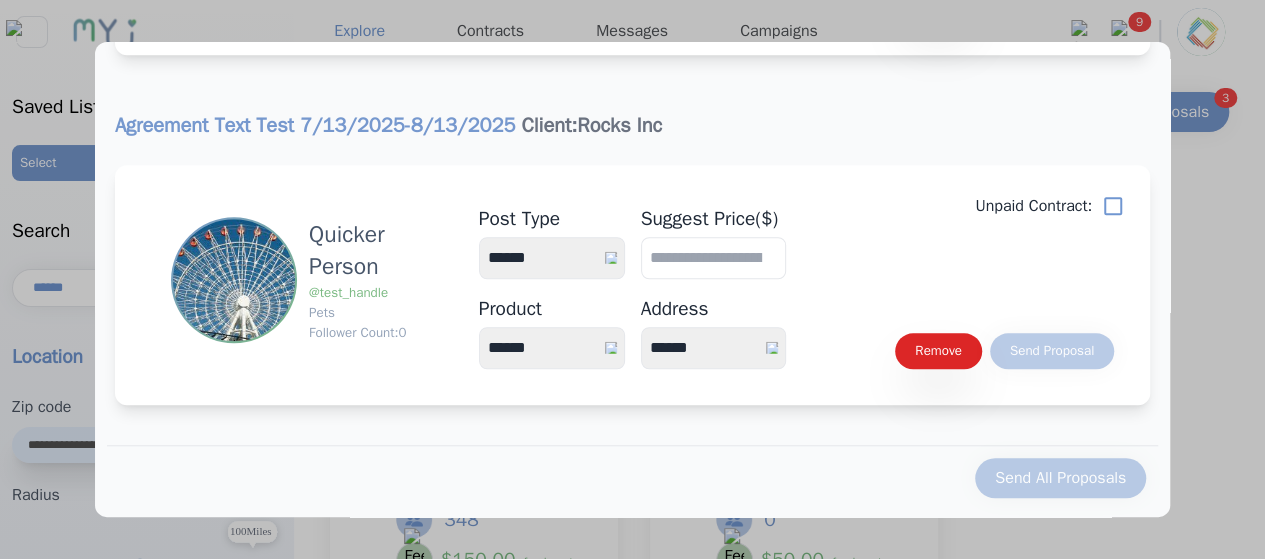 click on "**********" at bounding box center (552, 258) 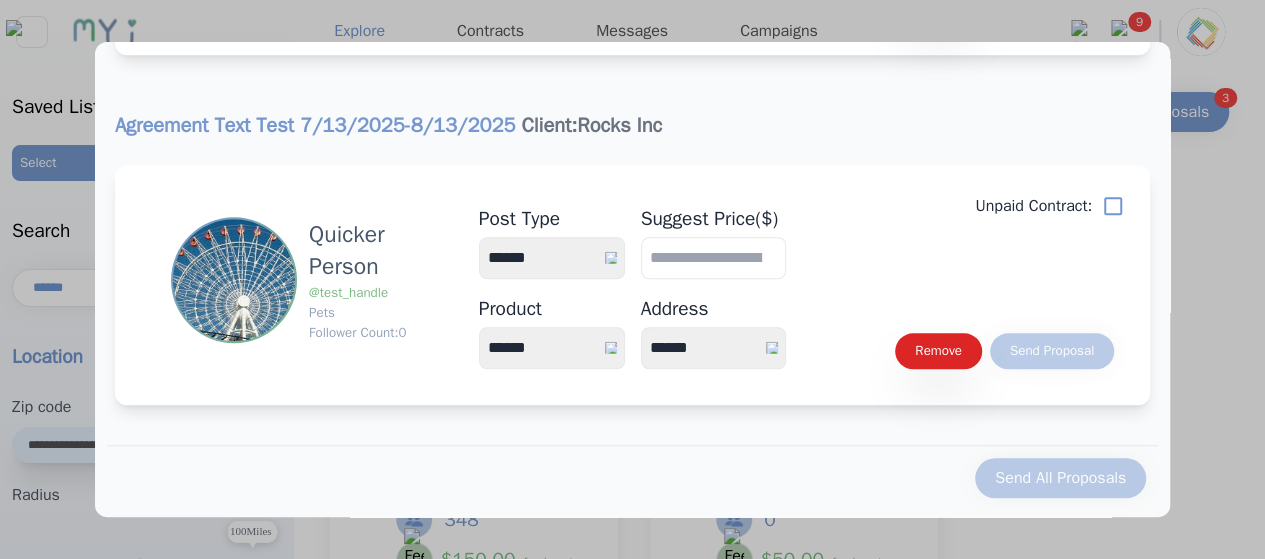 select on "*" 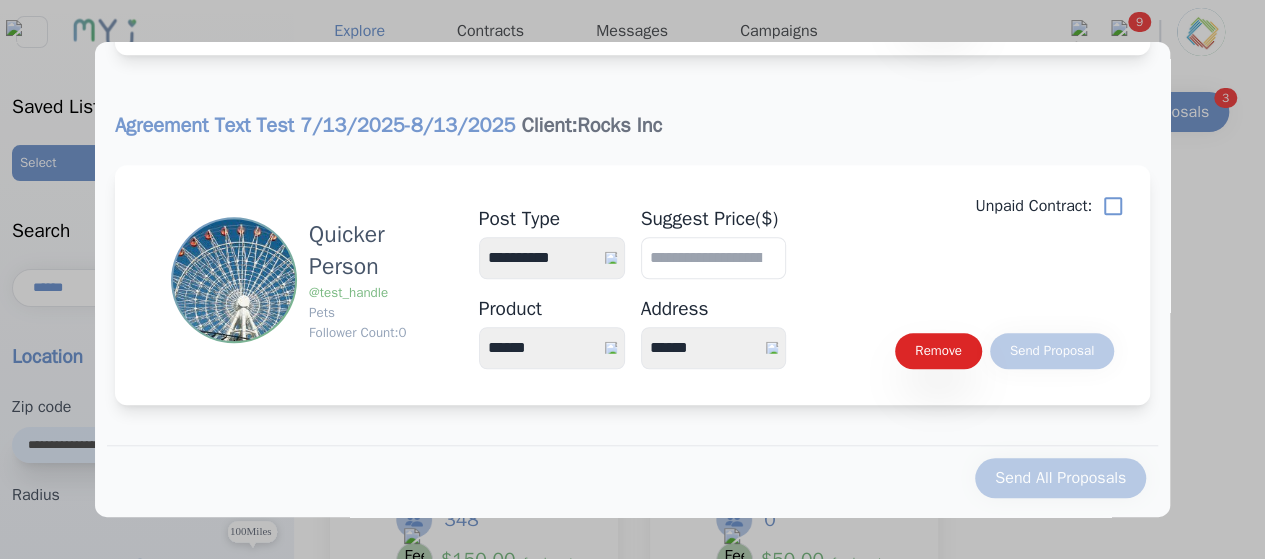 click on "**********" at bounding box center (552, 258) 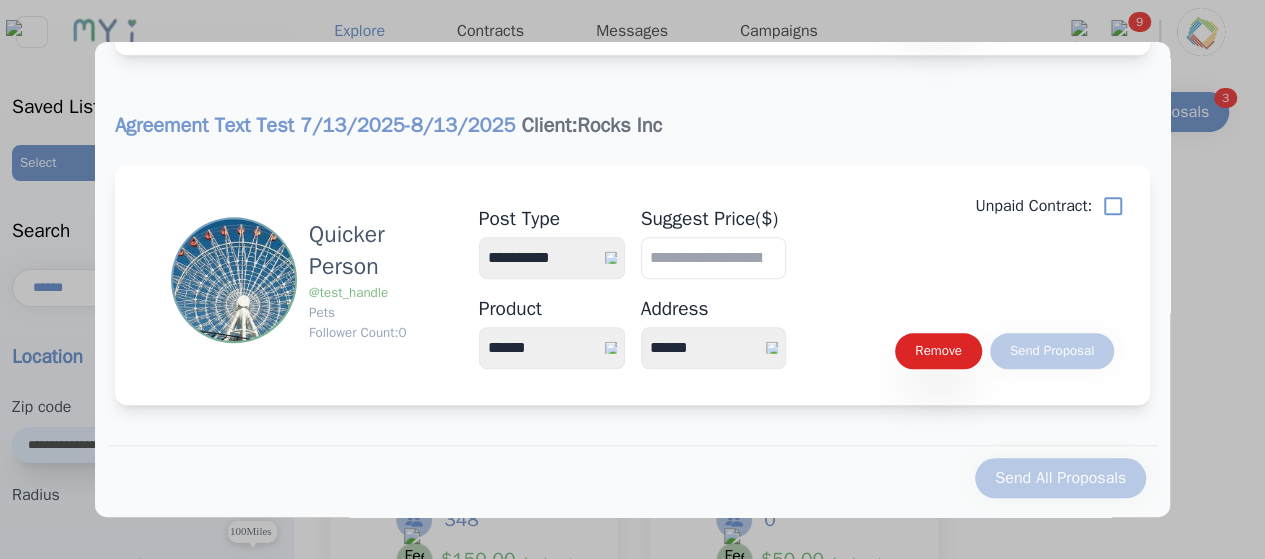 click on "****** *****" at bounding box center [552, 348] 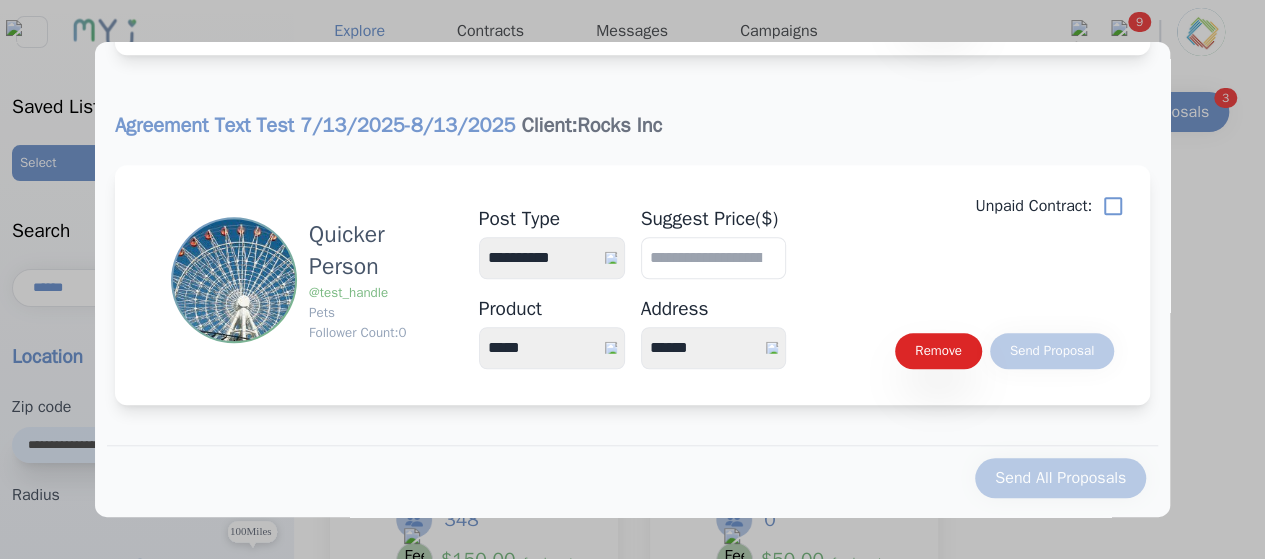 click on "****** *****" at bounding box center [552, 348] 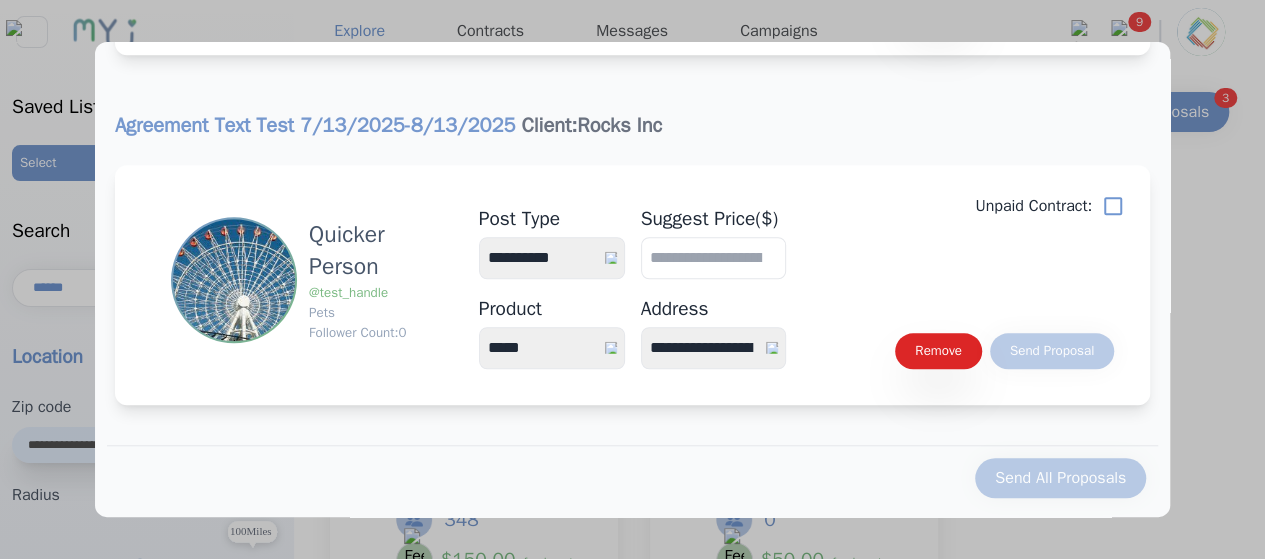 click on "**********" at bounding box center (714, 348) 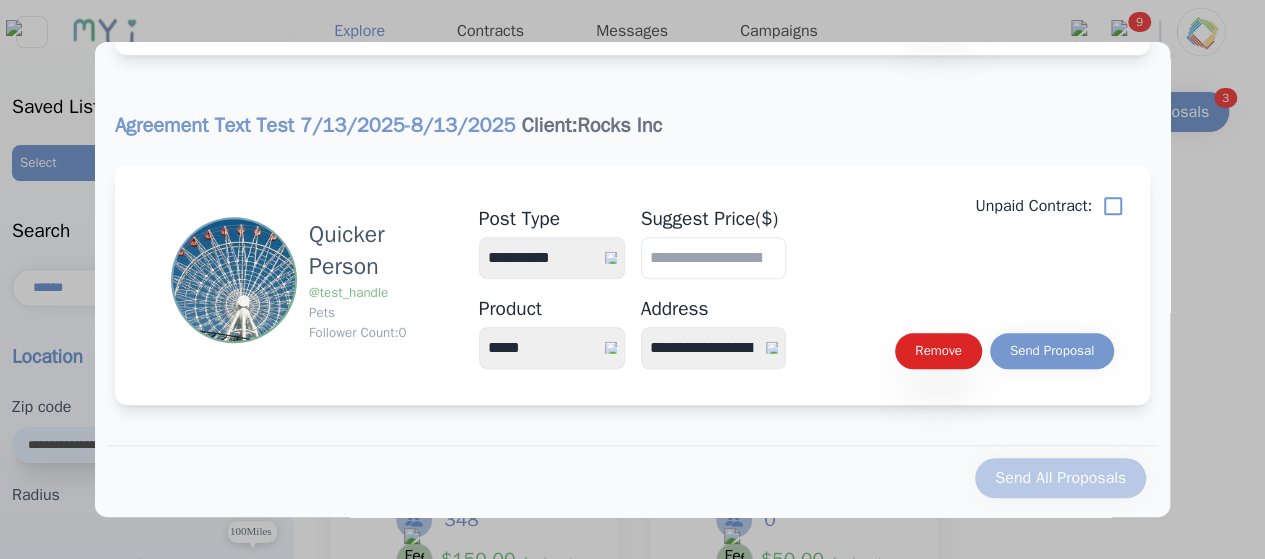 click on "Unpaid Contract:  Remove Send Proposal" at bounding box center (960, 289) 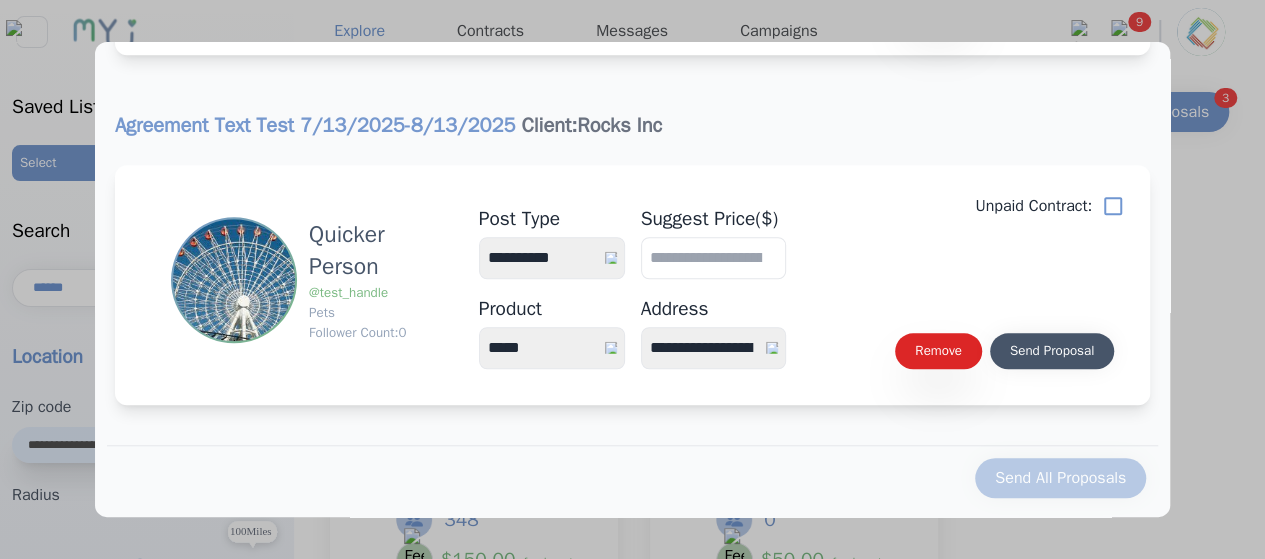 click on "Send Proposal" at bounding box center (1052, 351) 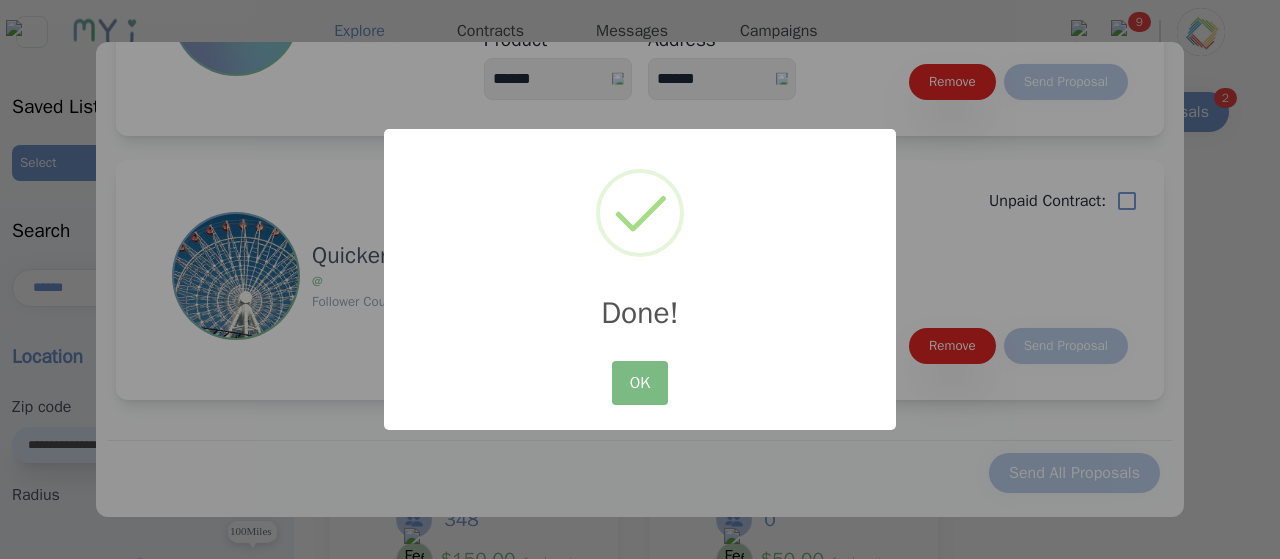 scroll, scrollTop: 397, scrollLeft: 0, axis: vertical 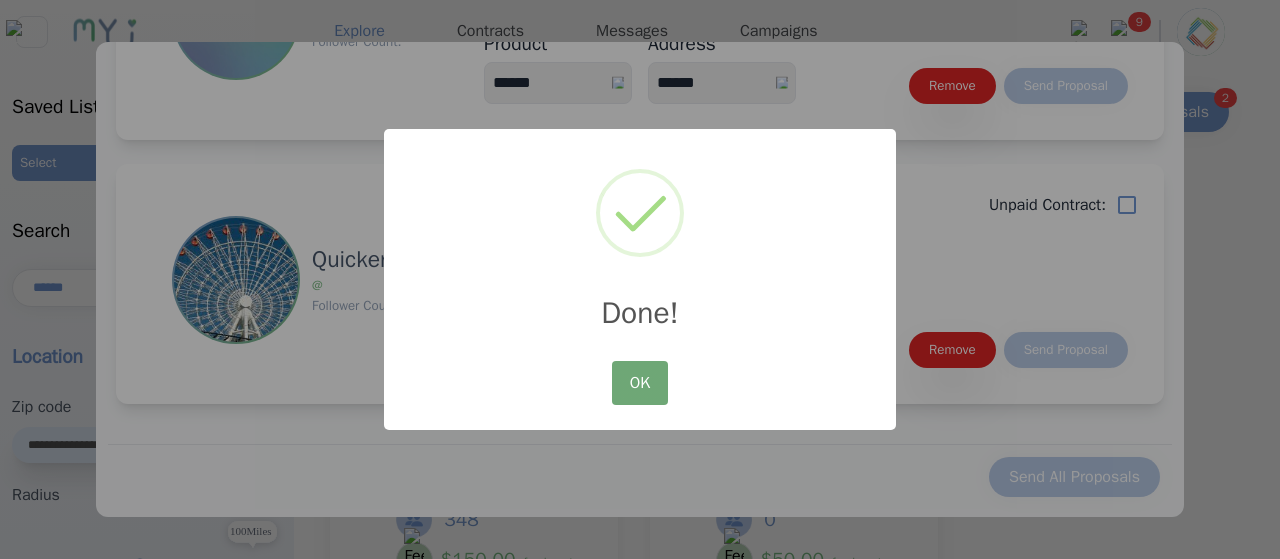 click on "OK" at bounding box center [640, 383] 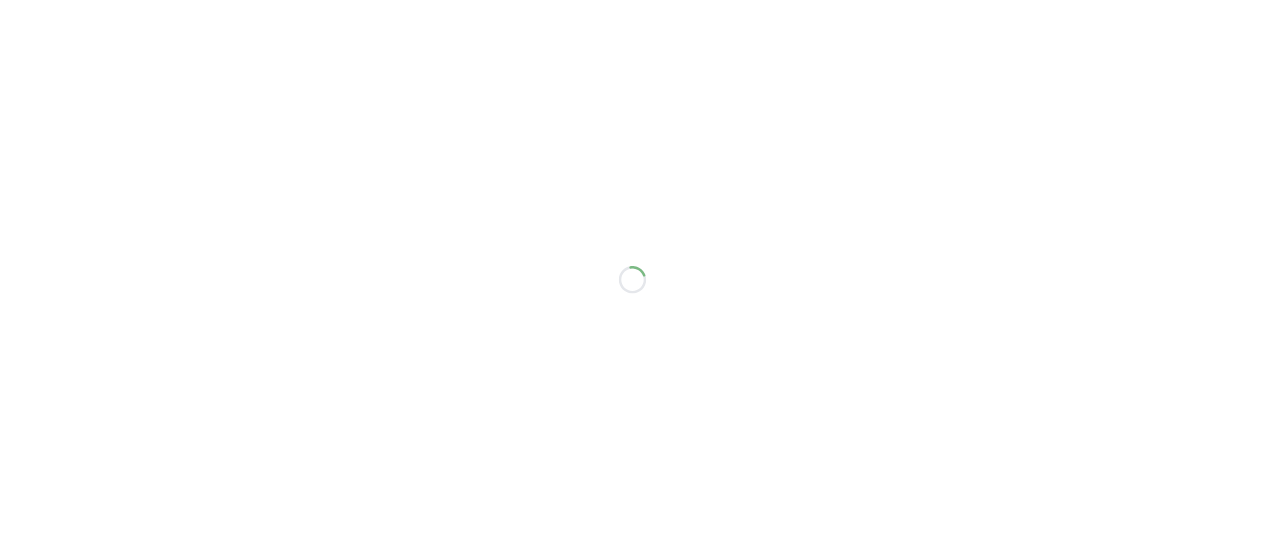scroll, scrollTop: 0, scrollLeft: 0, axis: both 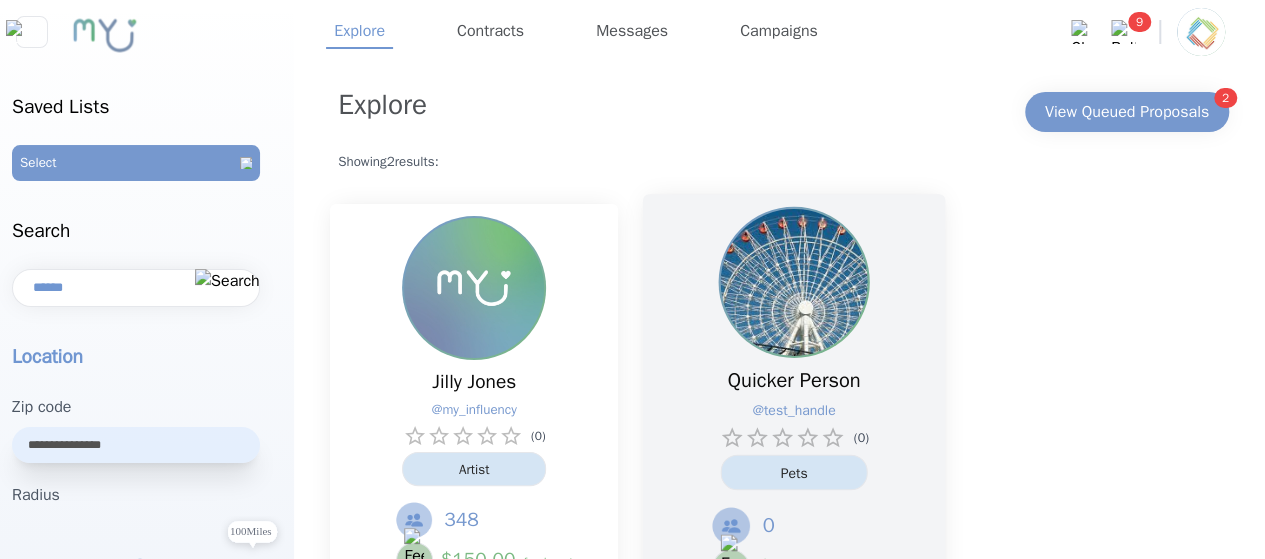 click on "Quicker Person @ test_handle ( 0 ) Pets 0 $ 50.00 feed post" at bounding box center (794, 401) 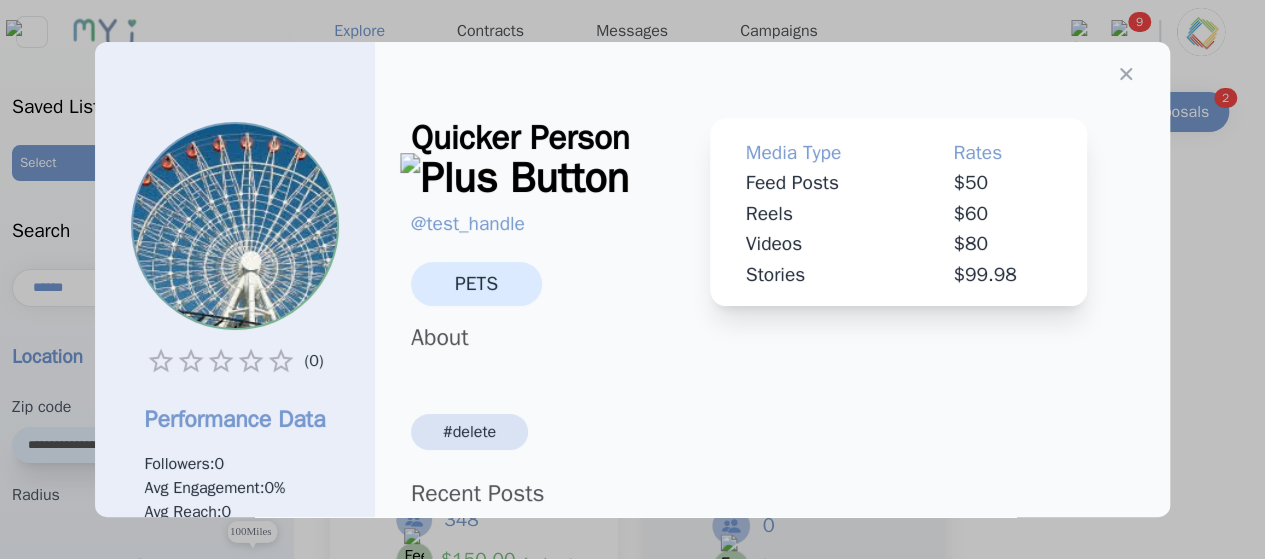 scroll, scrollTop: 390, scrollLeft: 0, axis: vertical 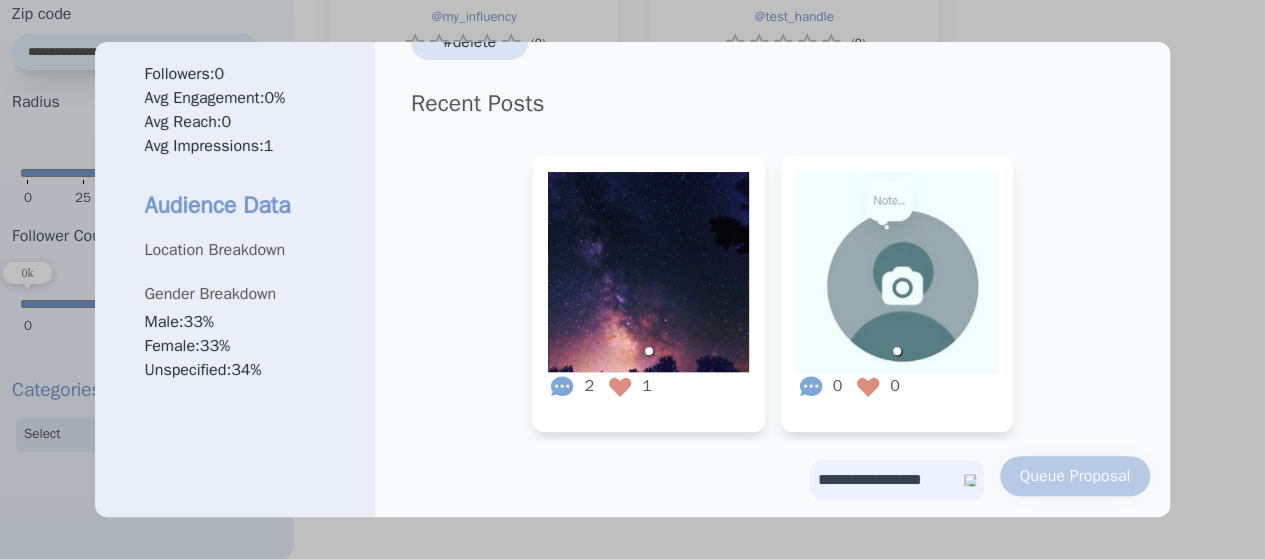 click on "**********" at bounding box center [897, 480] 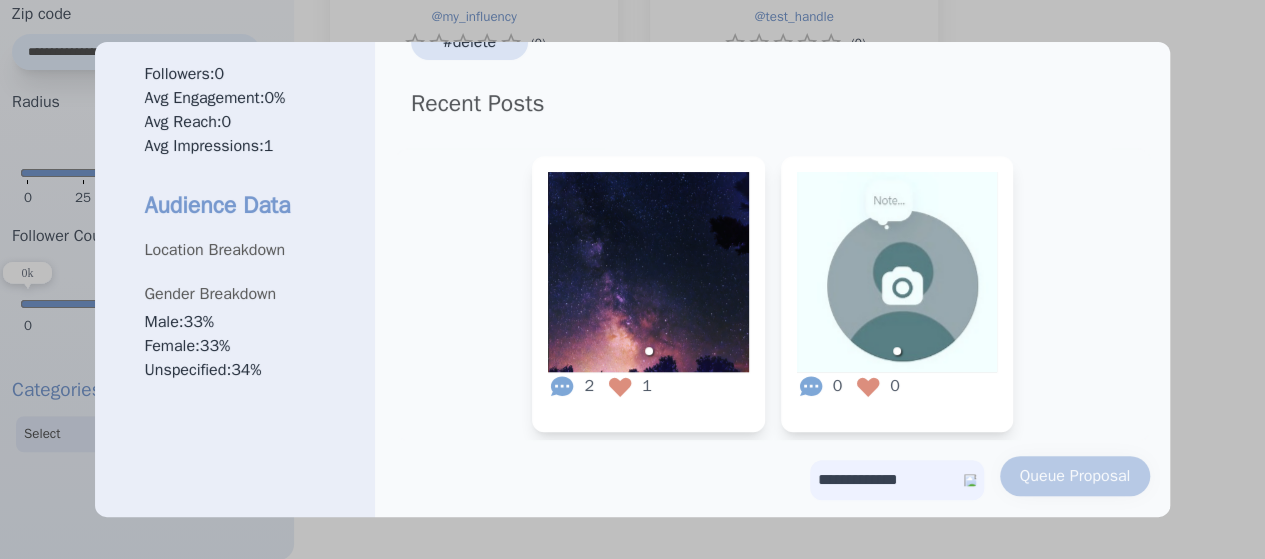 click on "**********" at bounding box center [897, 480] 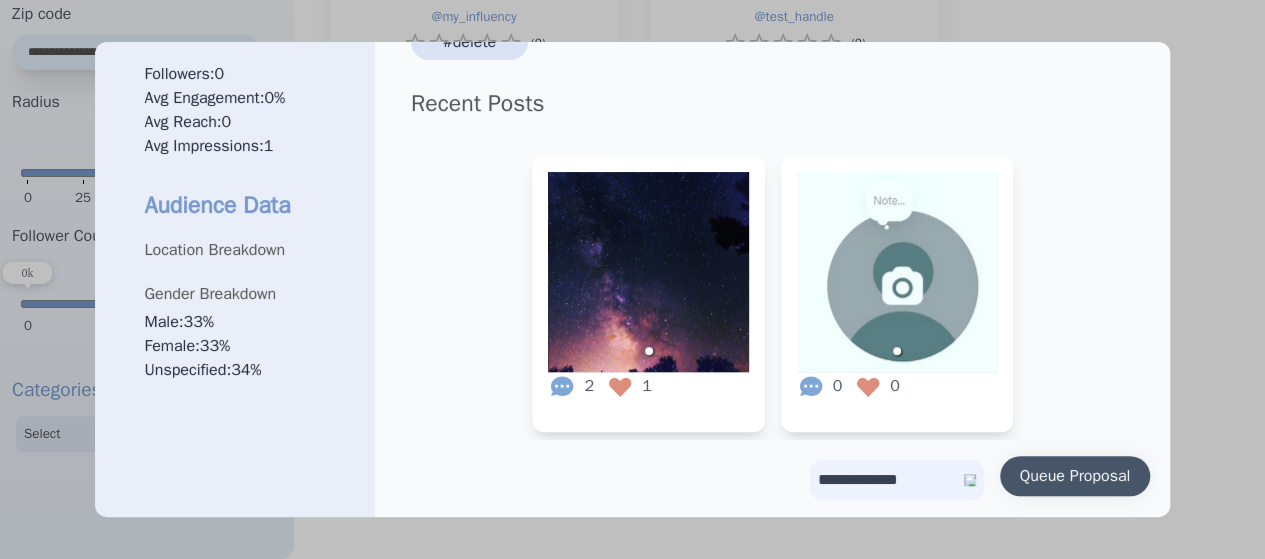 click on "Queue Proposal" at bounding box center (1075, 476) 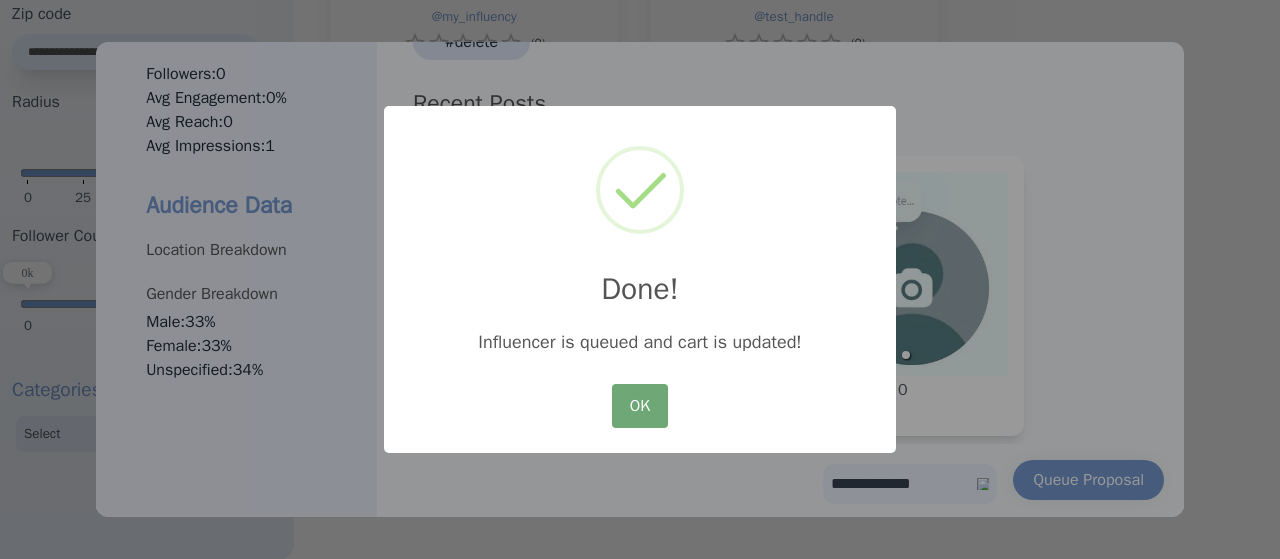click on "OK" at bounding box center (640, 406) 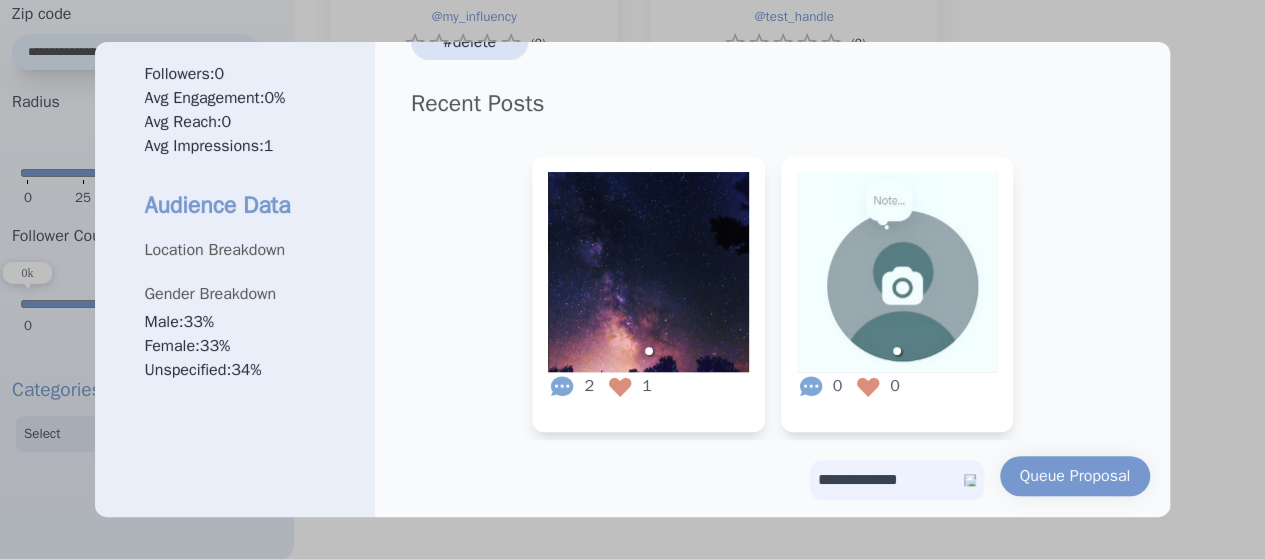 click at bounding box center [632, 279] 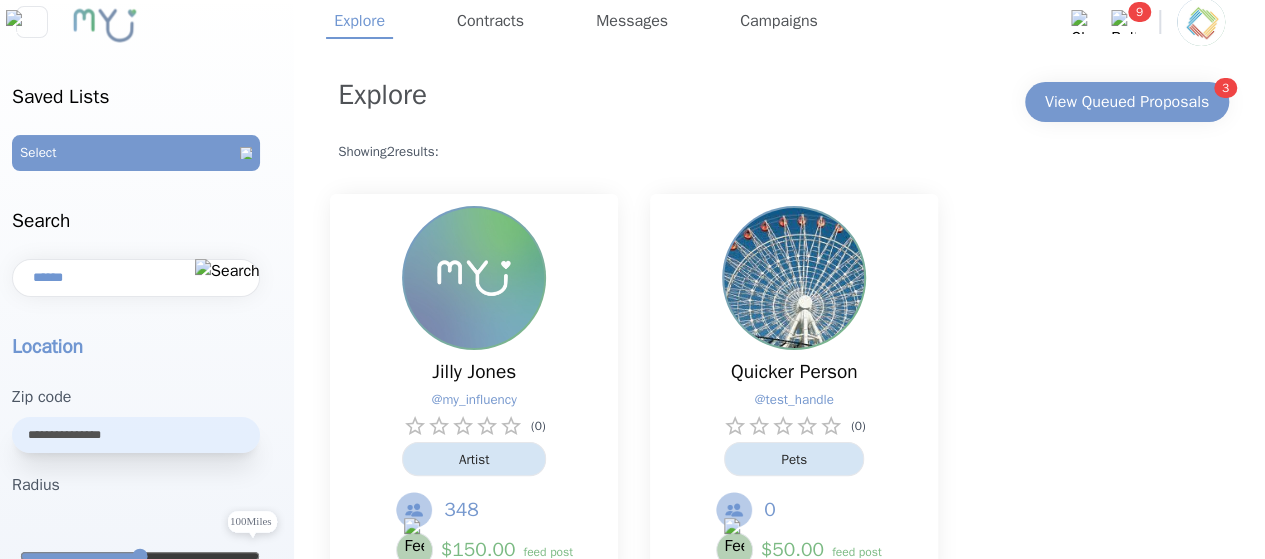 scroll, scrollTop: 0, scrollLeft: 0, axis: both 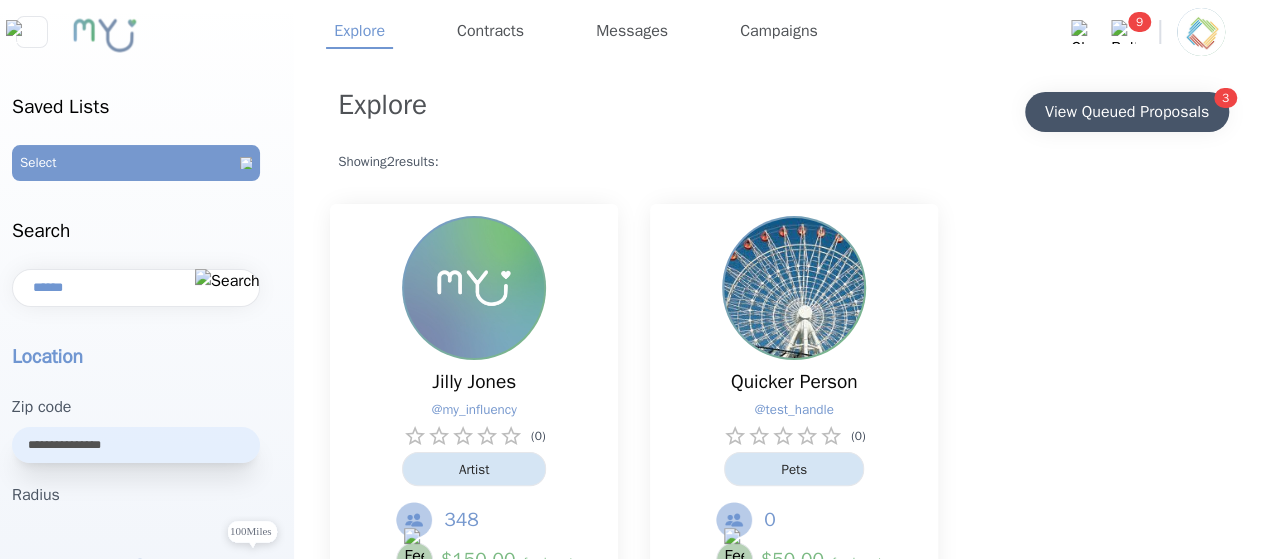 click on "View Queued Proposals" at bounding box center [1127, 112] 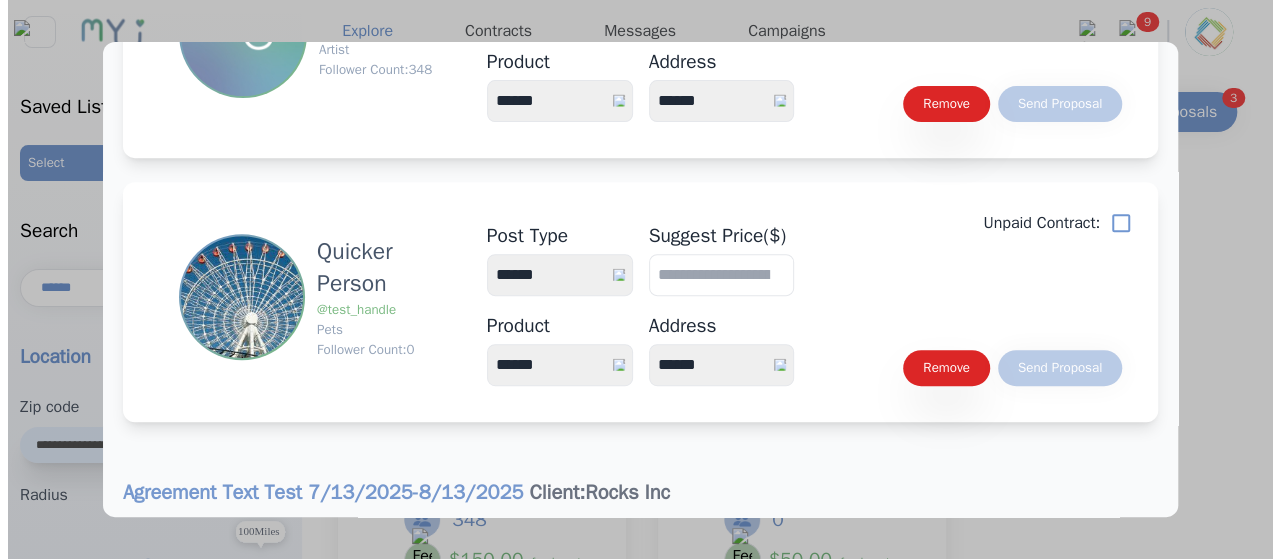 scroll, scrollTop: 746, scrollLeft: 0, axis: vertical 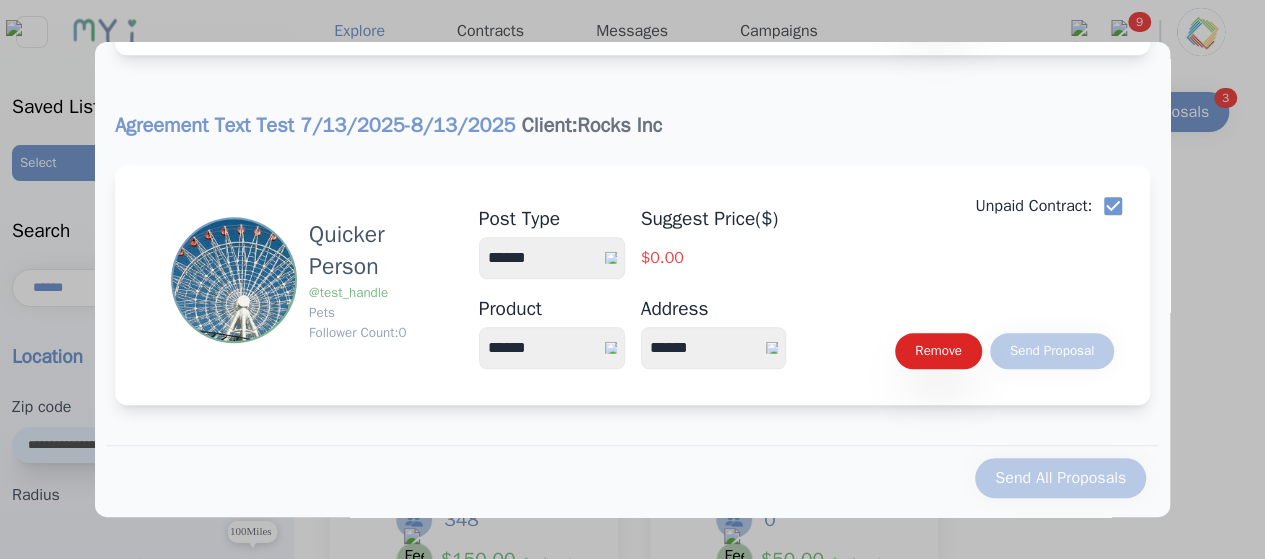 click on "**********" at bounding box center [552, 258] 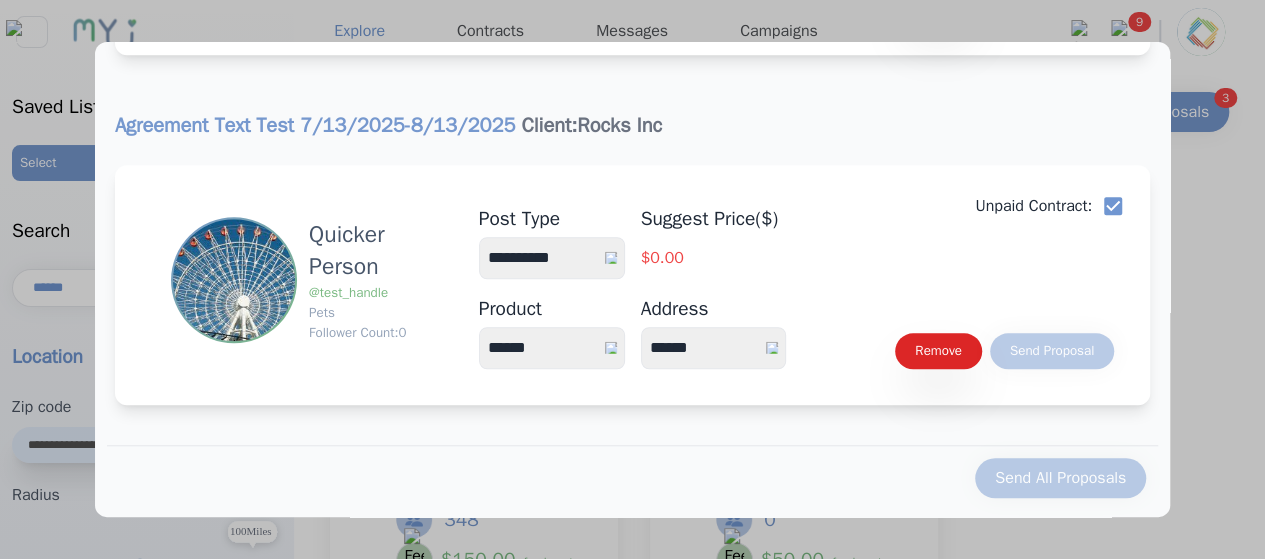 click on "**********" at bounding box center (552, 258) 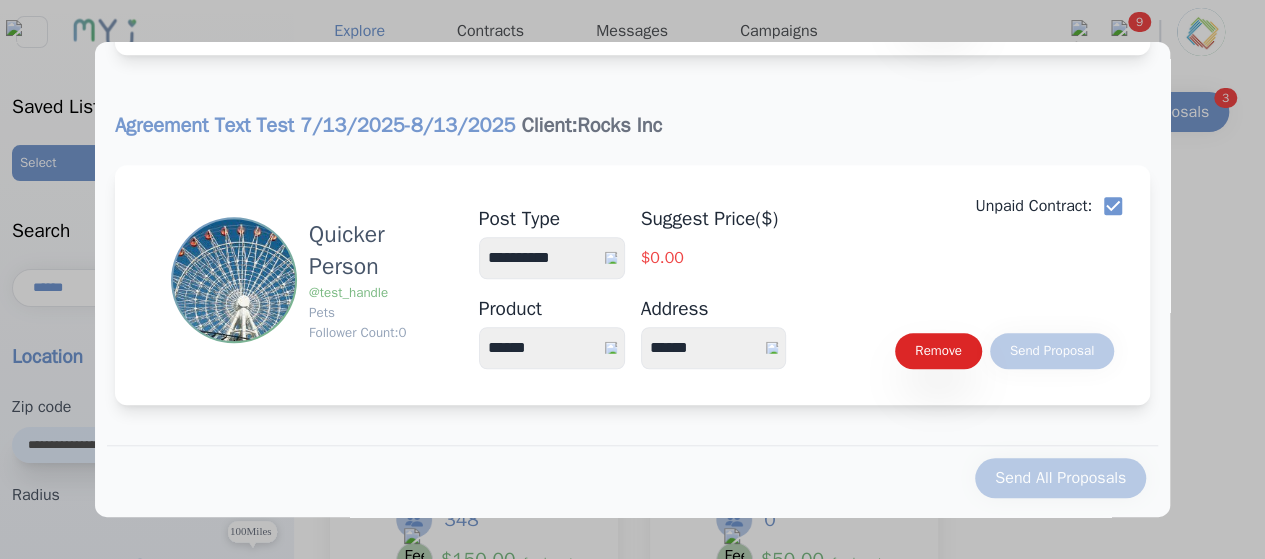 click on "****** *****" at bounding box center [552, 348] 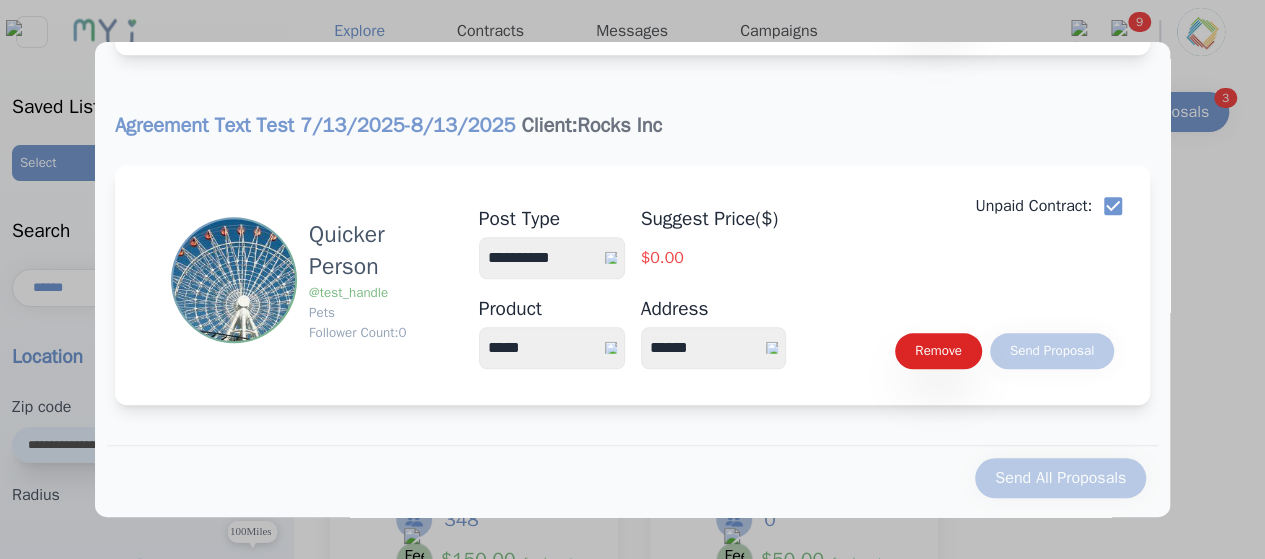 click on "****** *****" at bounding box center [552, 348] 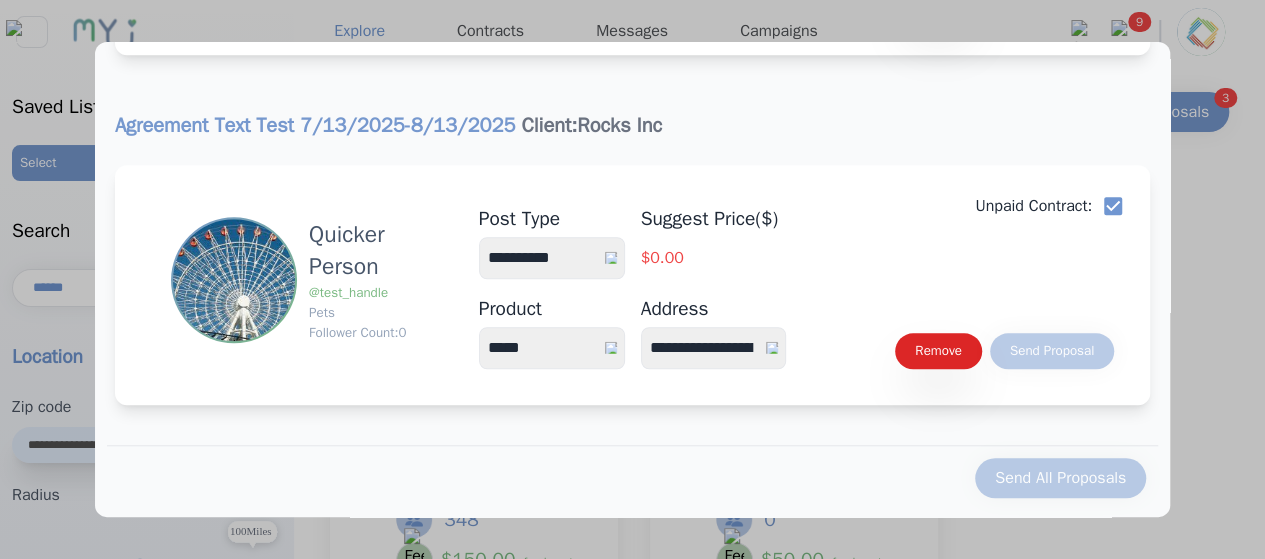click on "**********" at bounding box center (714, 348) 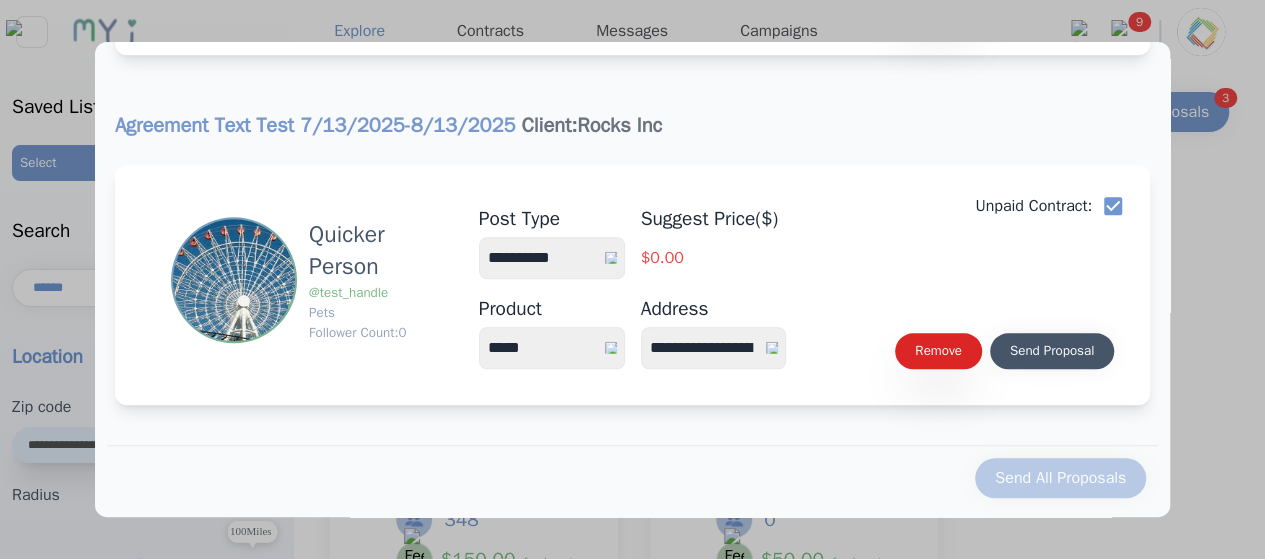 click on "Send Proposal" at bounding box center [1052, 351] 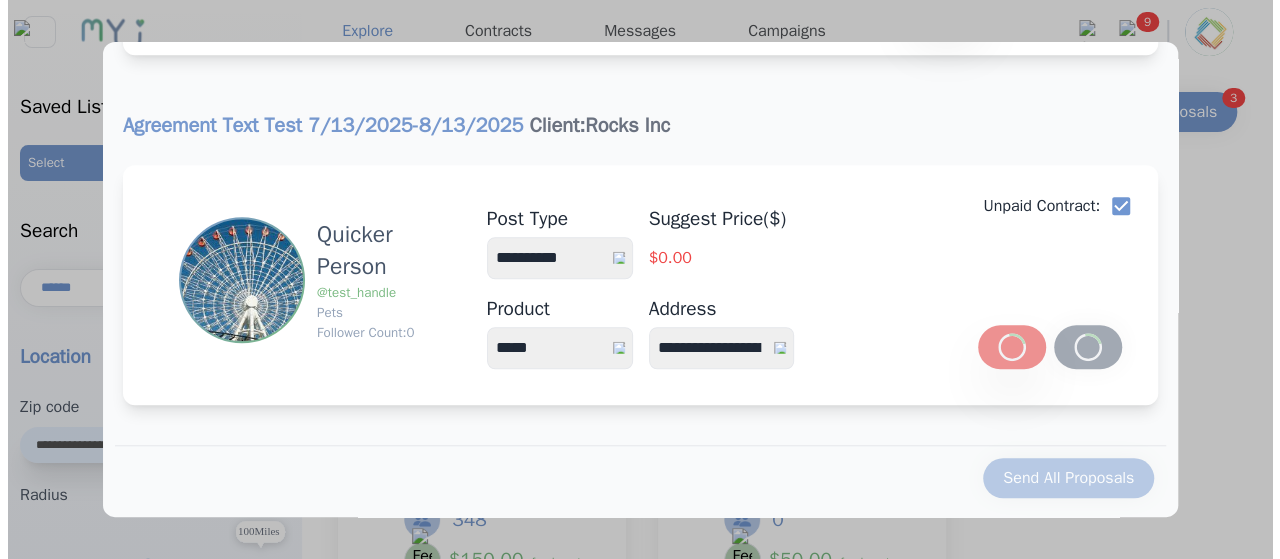 scroll, scrollTop: 397, scrollLeft: 0, axis: vertical 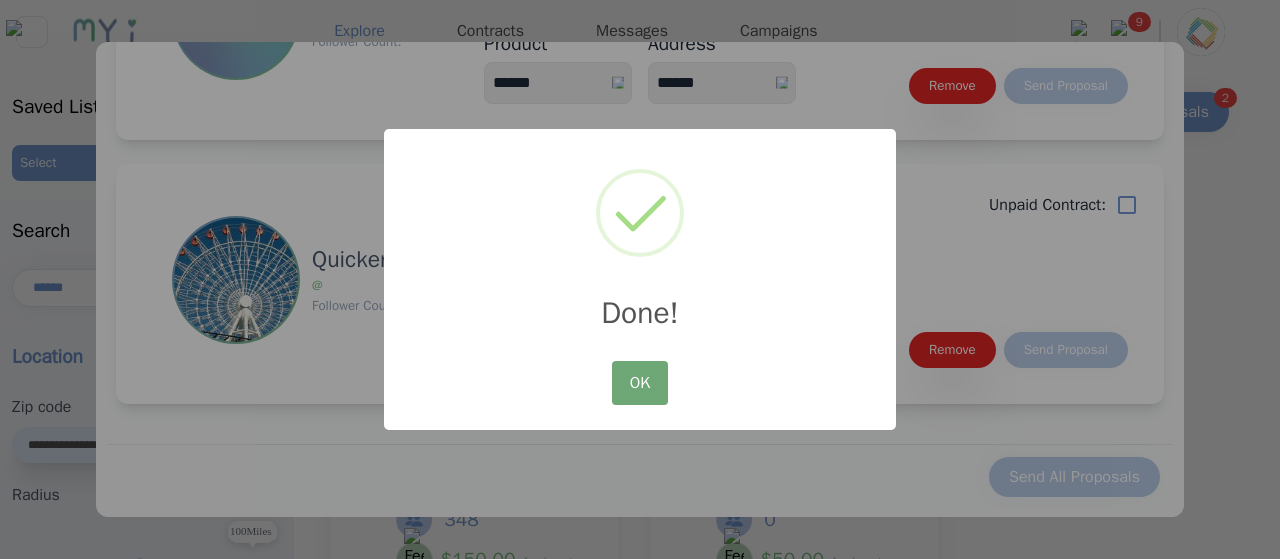 click on "OK" at bounding box center [640, 383] 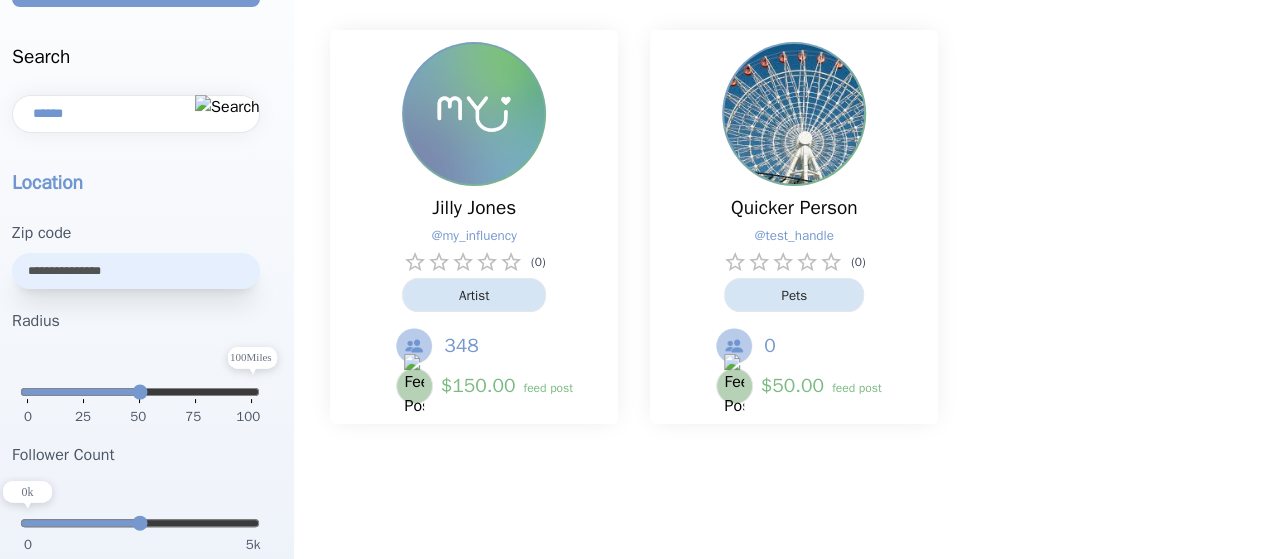 scroll, scrollTop: 165, scrollLeft: 0, axis: vertical 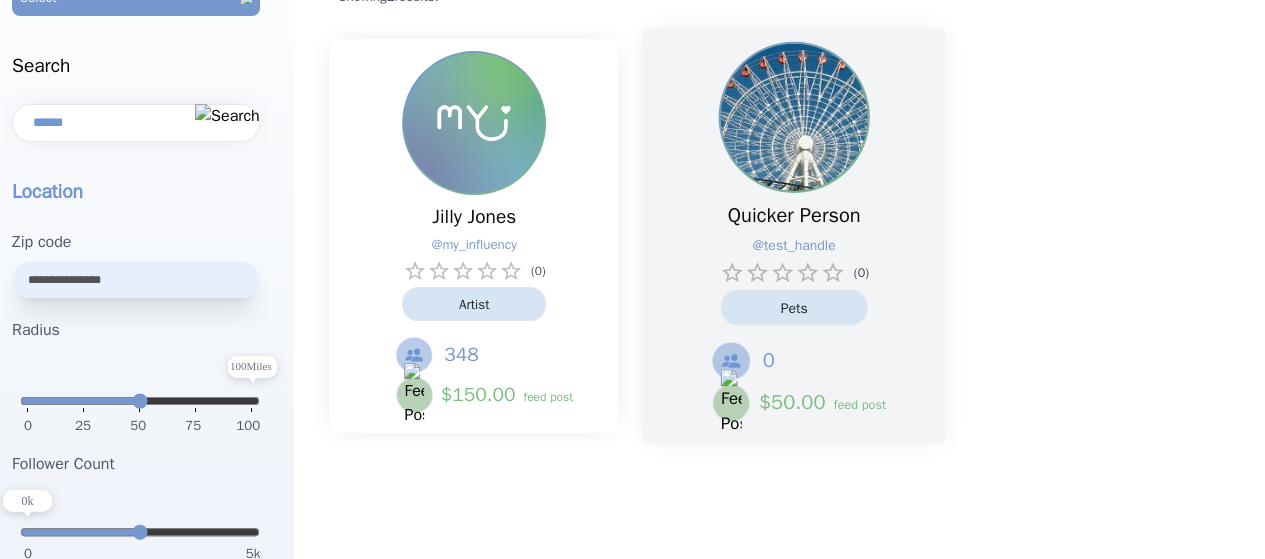 click on "0" at bounding box center [813, 361] 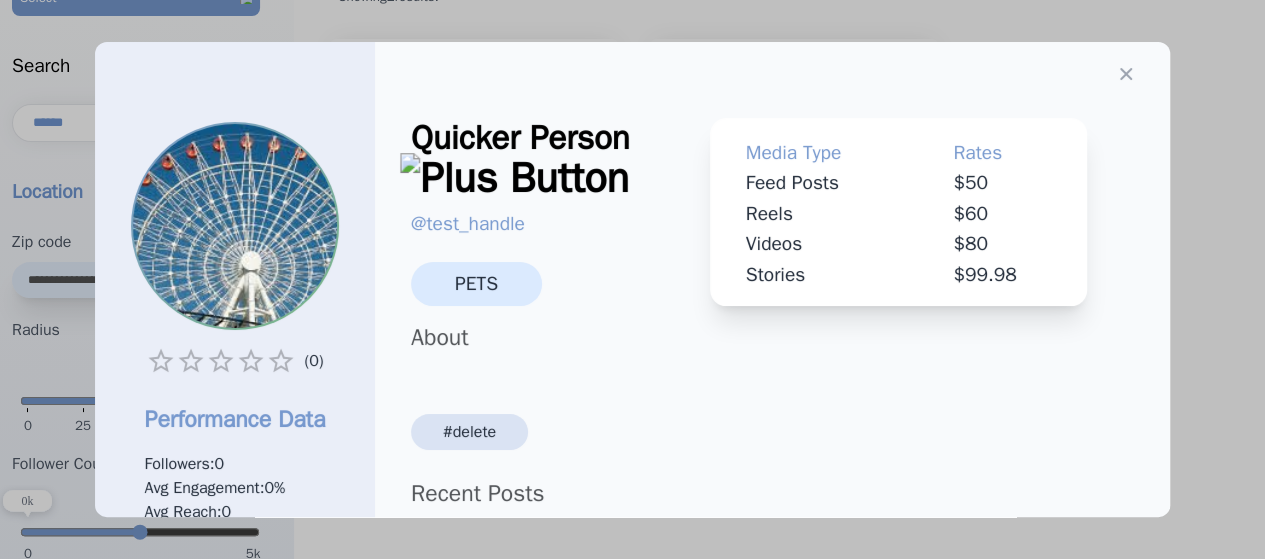 scroll, scrollTop: 390, scrollLeft: 0, axis: vertical 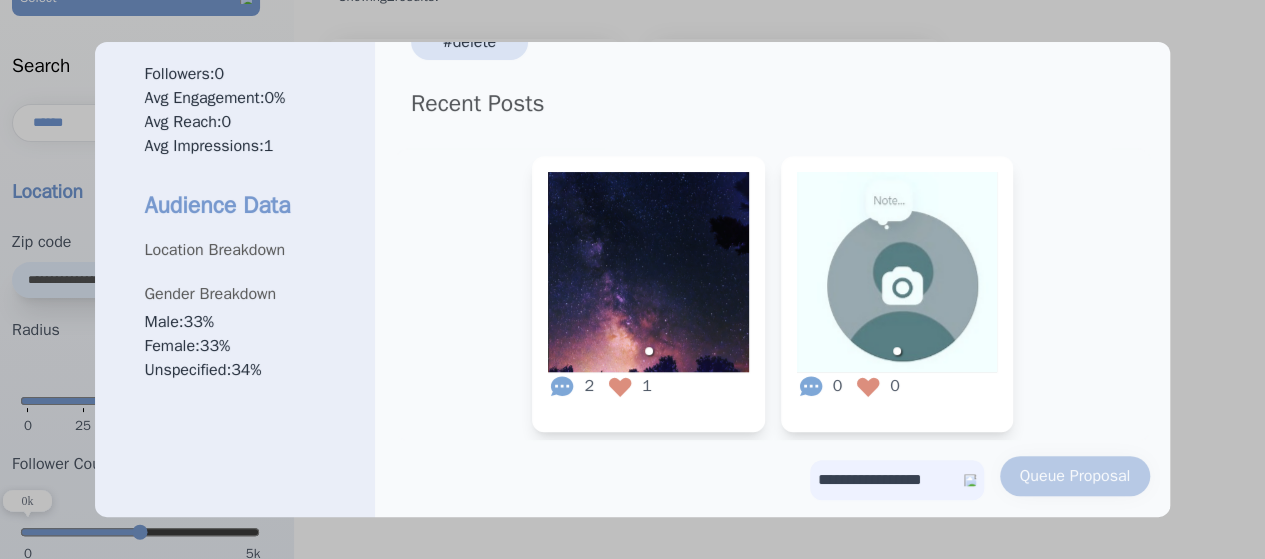 click on "**********" at bounding box center [897, 480] 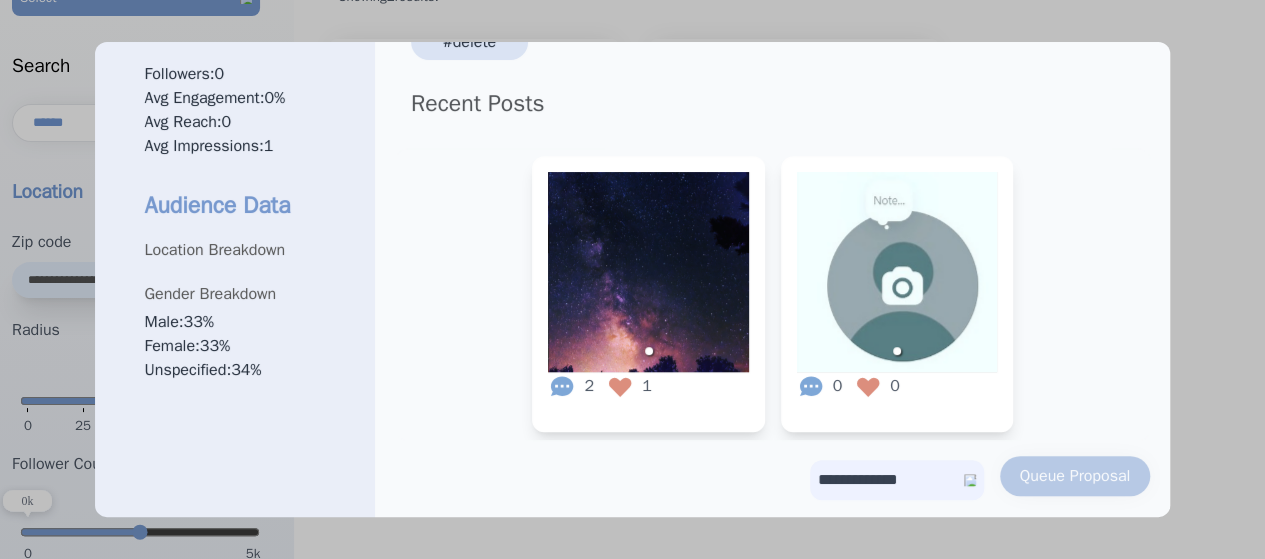 click on "**********" at bounding box center (897, 480) 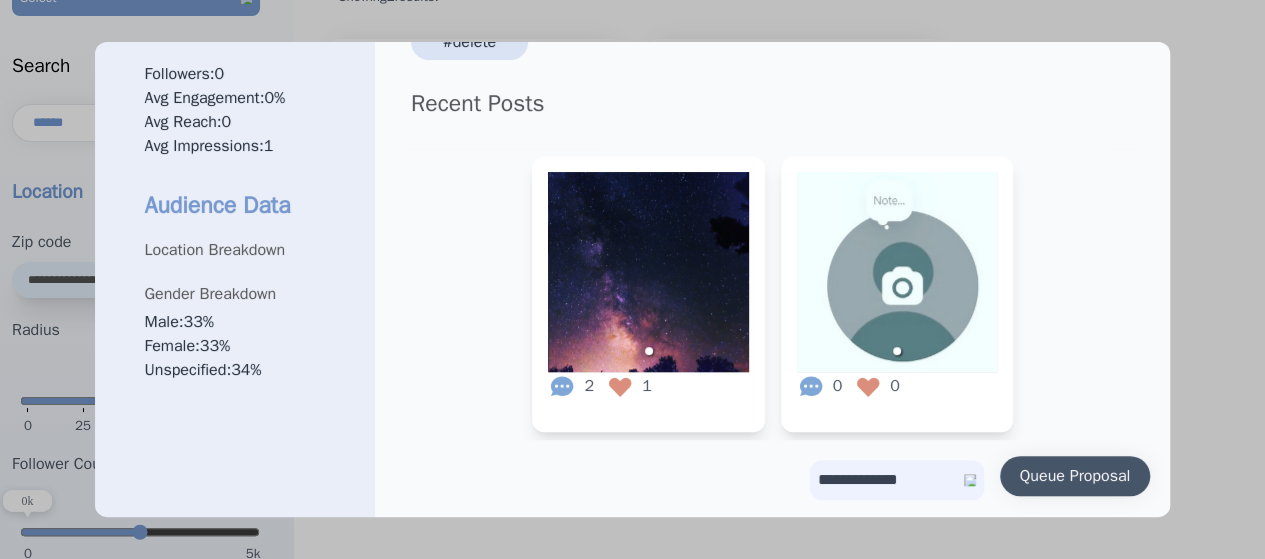 click on "Queue Proposal" at bounding box center [1075, 476] 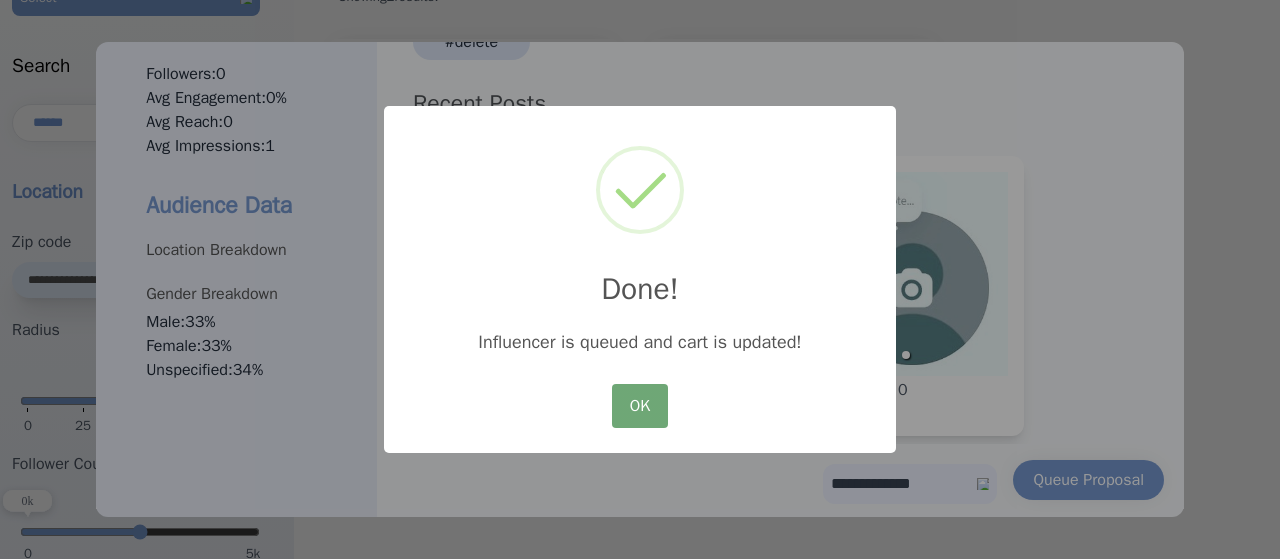 click on "OK" at bounding box center [640, 406] 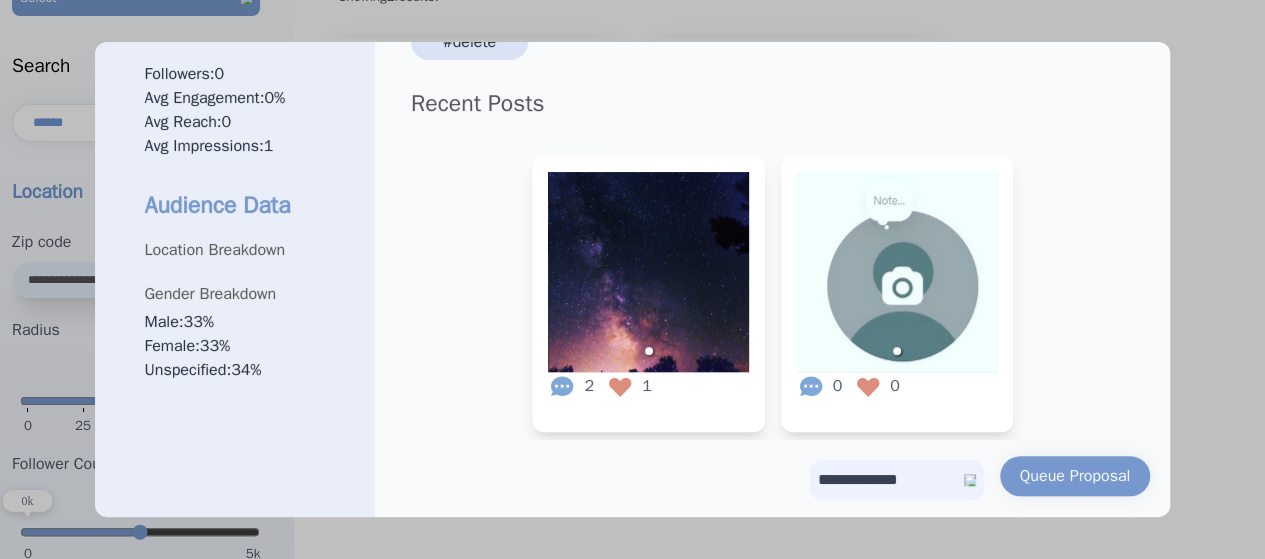 click at bounding box center (632, 279) 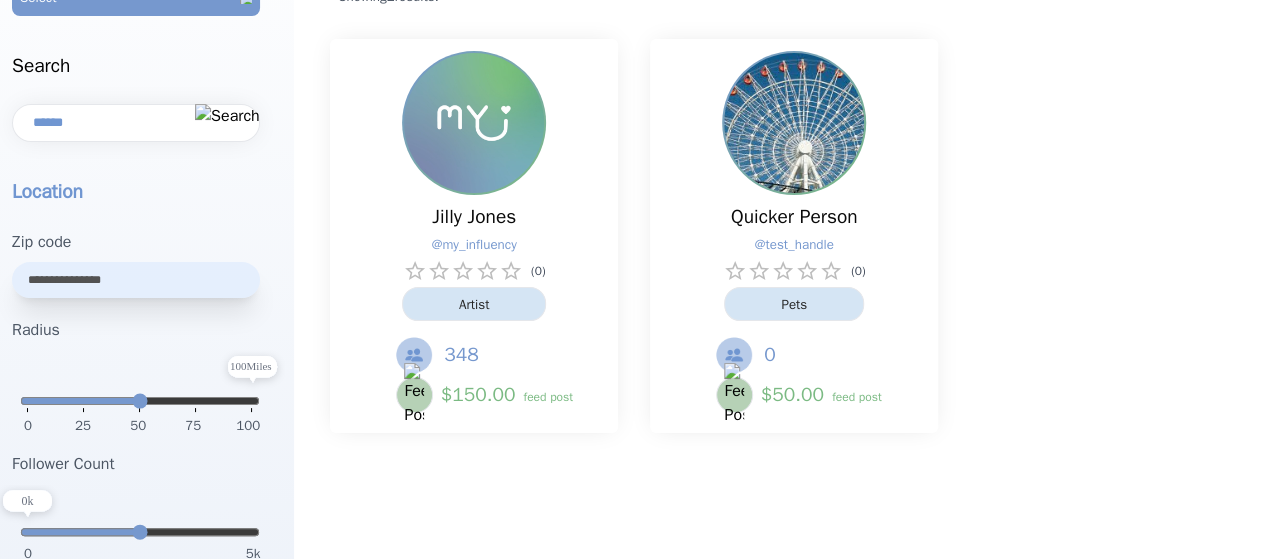 scroll, scrollTop: 0, scrollLeft: 0, axis: both 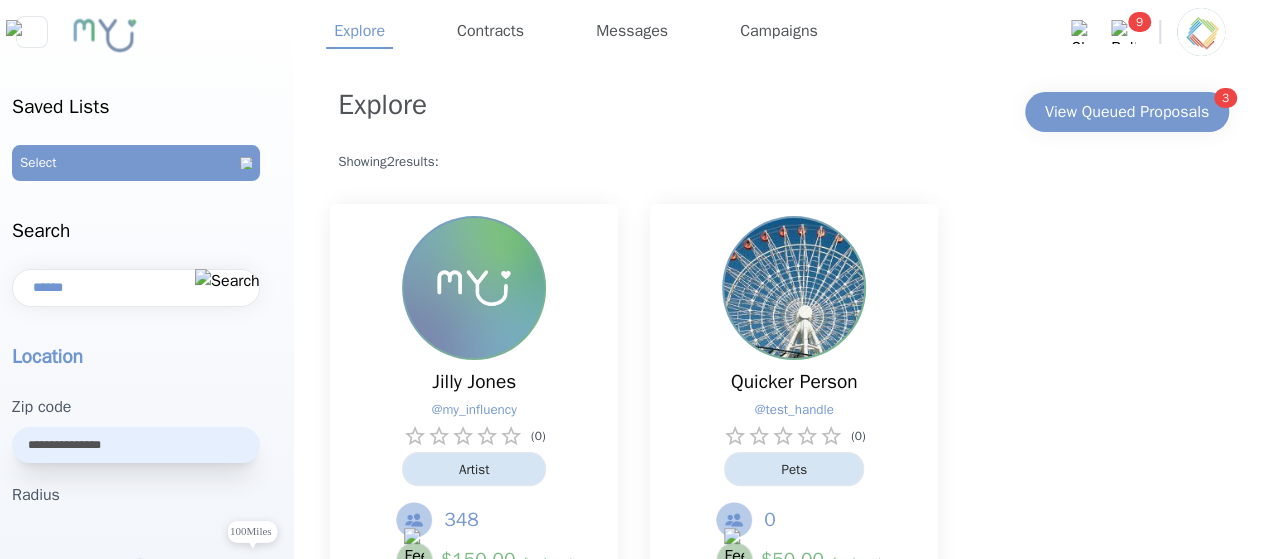 drag, startPoint x: 1138, startPoint y: 153, endPoint x: 1134, endPoint y: 132, distance: 21.377558 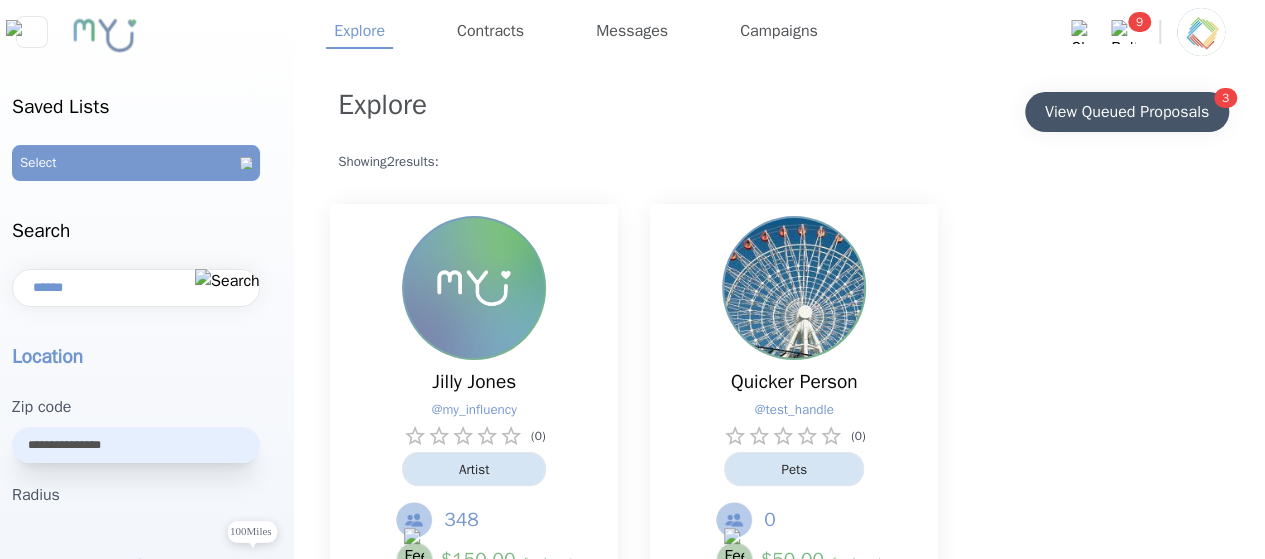 click on "View Queued Proposals" at bounding box center (1127, 112) 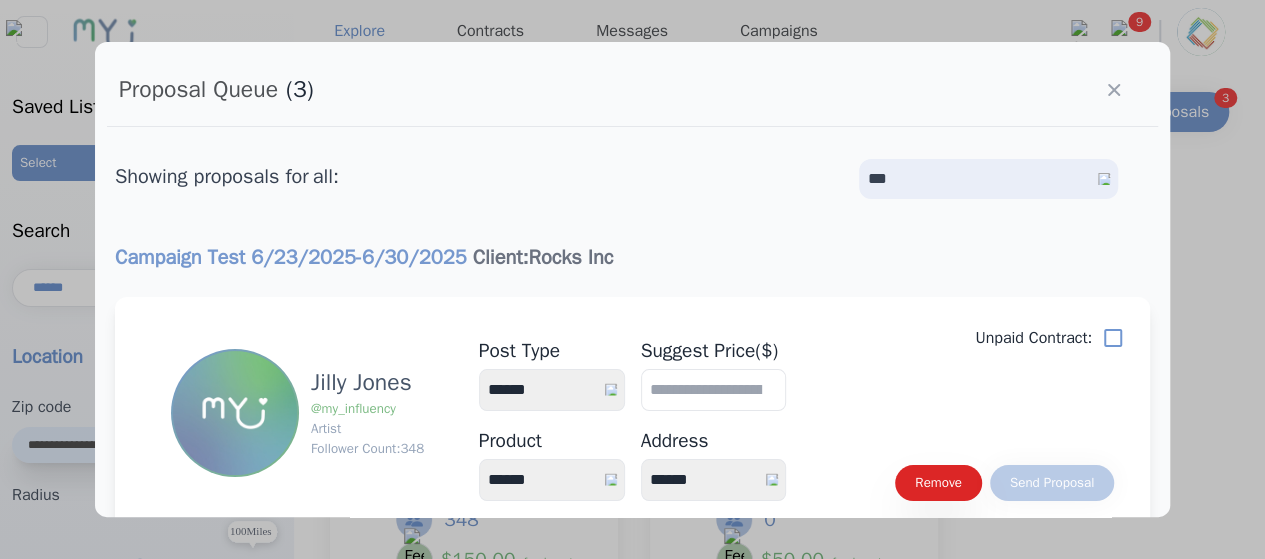scroll, scrollTop: 746, scrollLeft: 0, axis: vertical 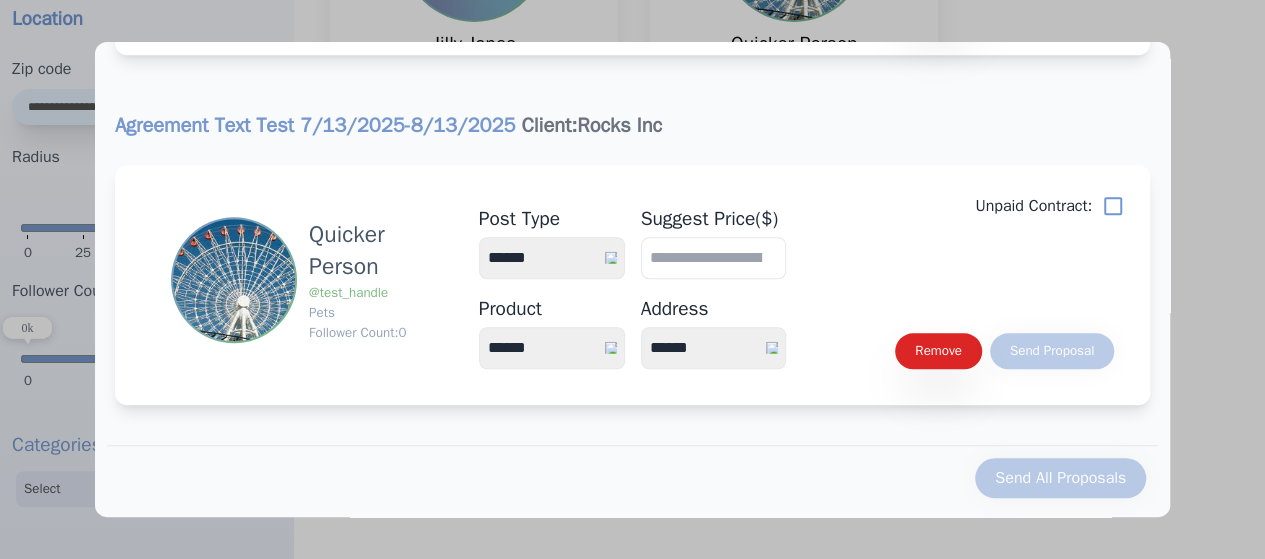 click on "**********" at bounding box center (633, 289) 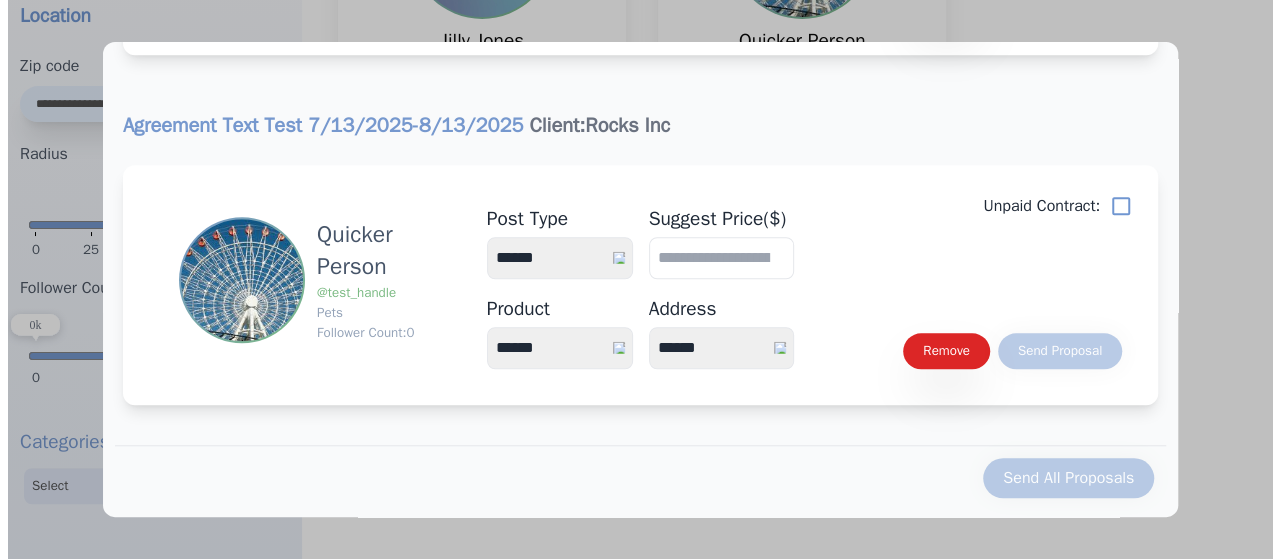 scroll, scrollTop: 342, scrollLeft: 0, axis: vertical 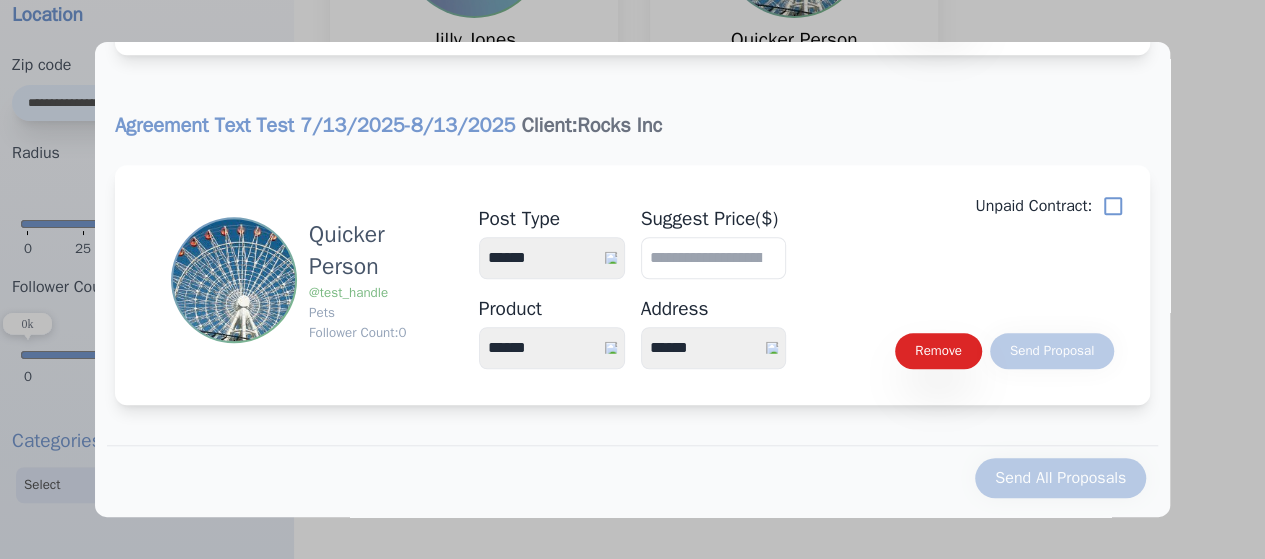 click on "**********" at bounding box center (552, 258) 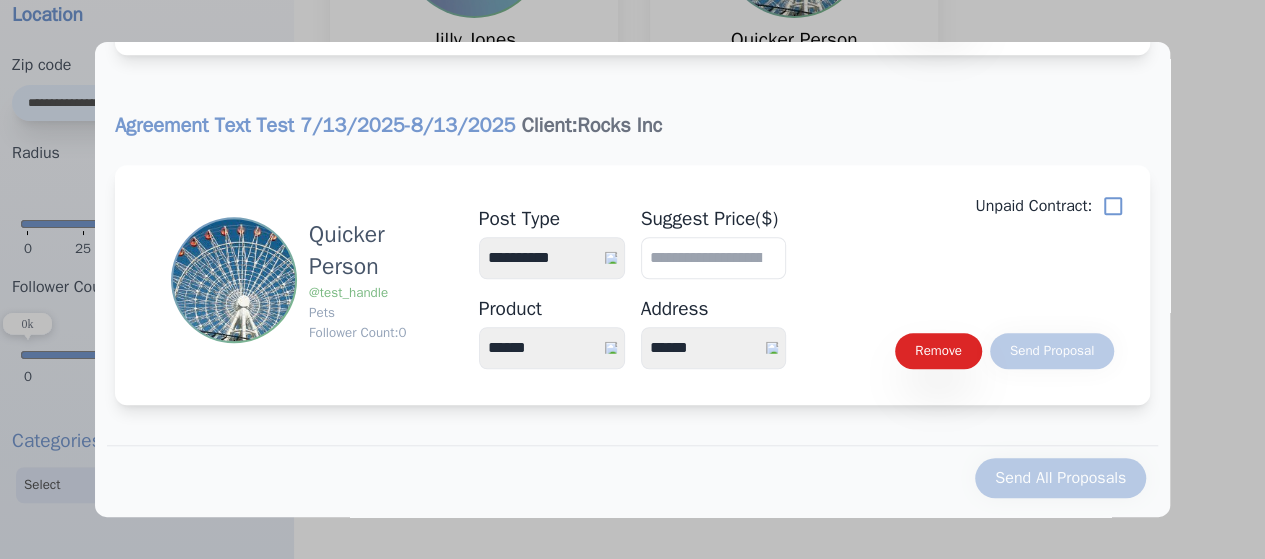 click on "**********" at bounding box center (552, 258) 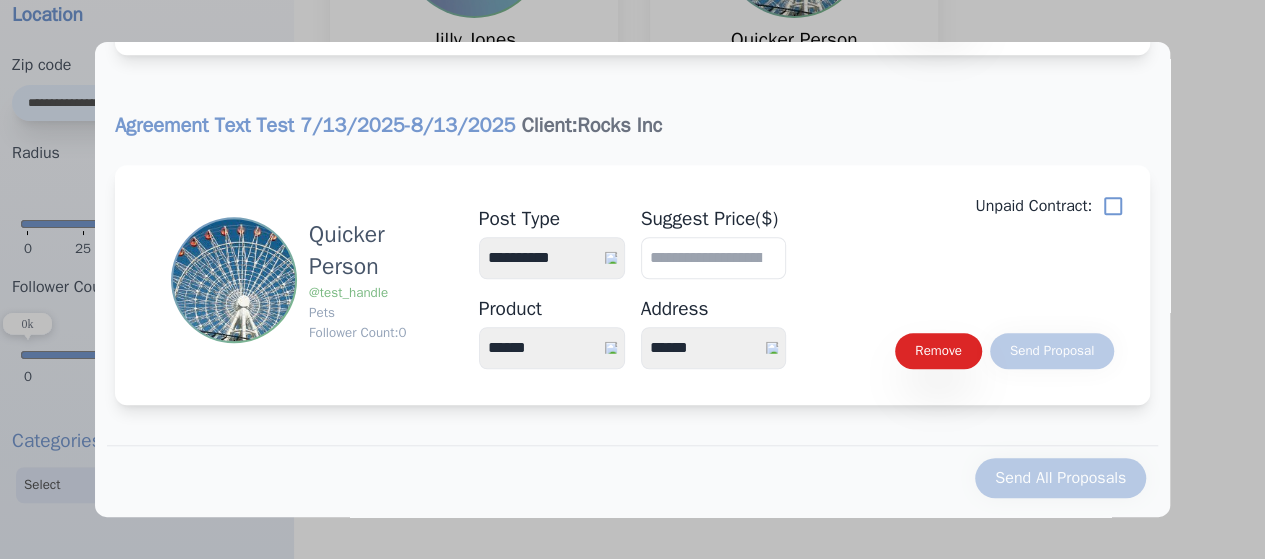 type on "**" 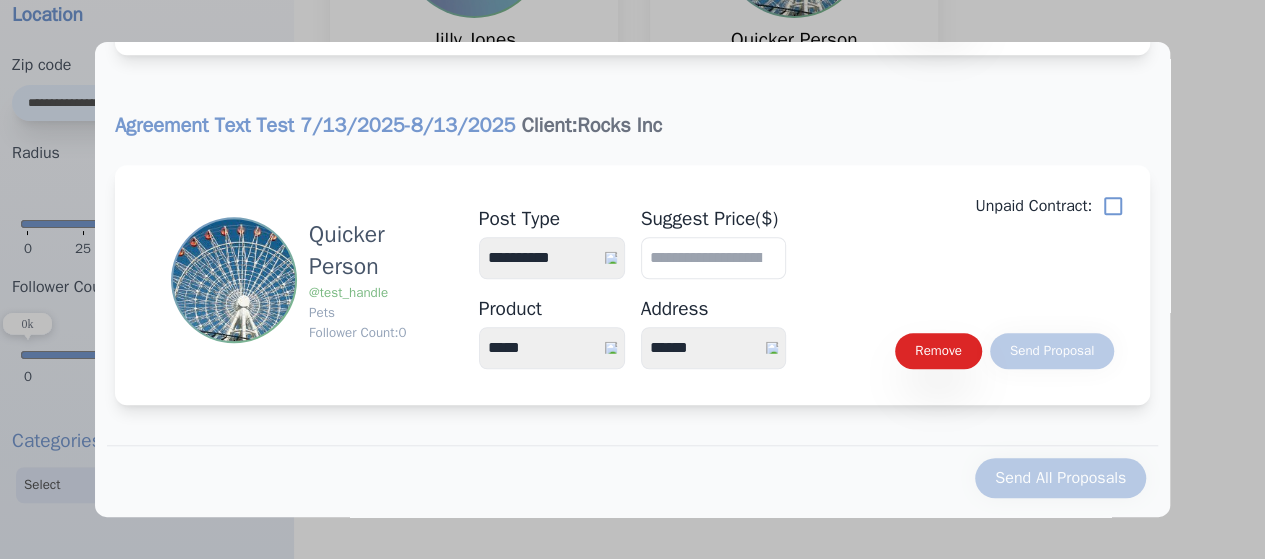 click on "****** *****" at bounding box center (552, 348) 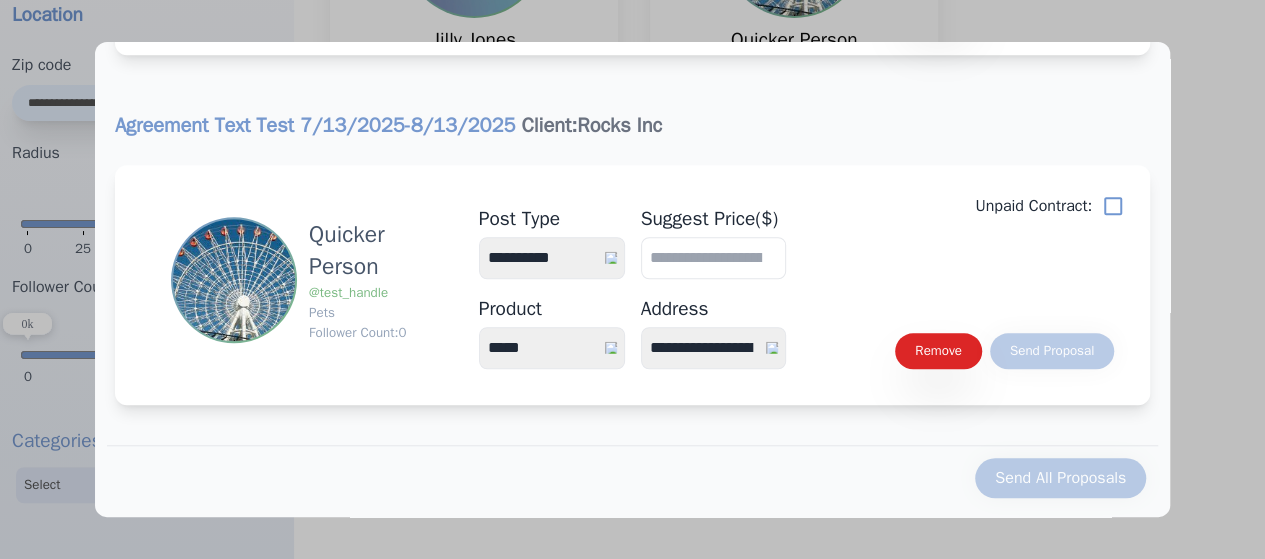 click on "**********" at bounding box center [714, 348] 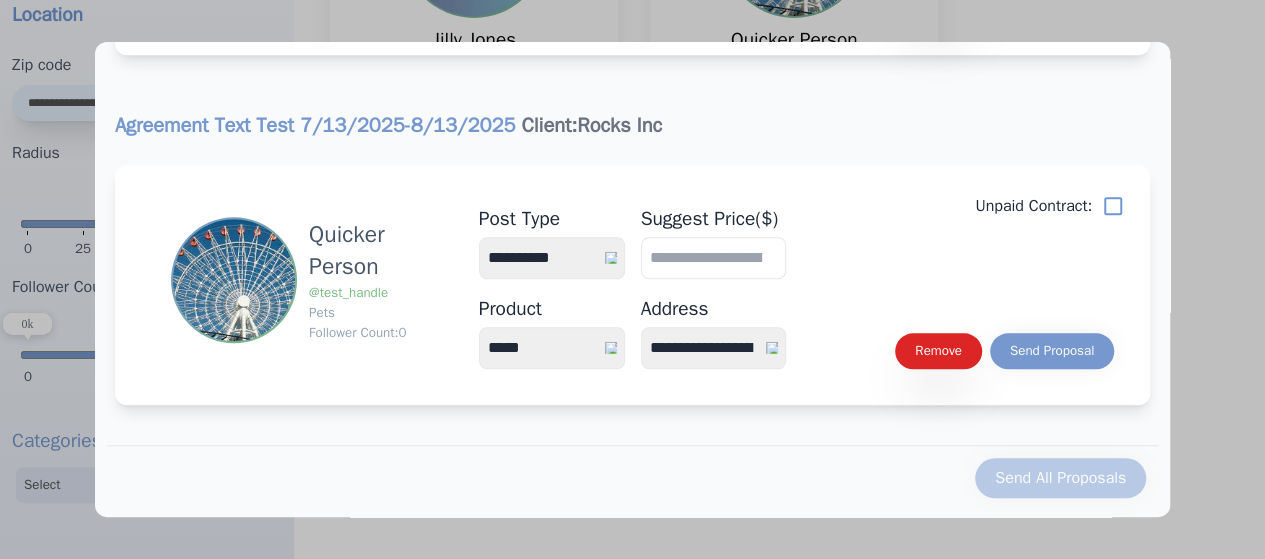 click on "**********" at bounding box center [632, 254] 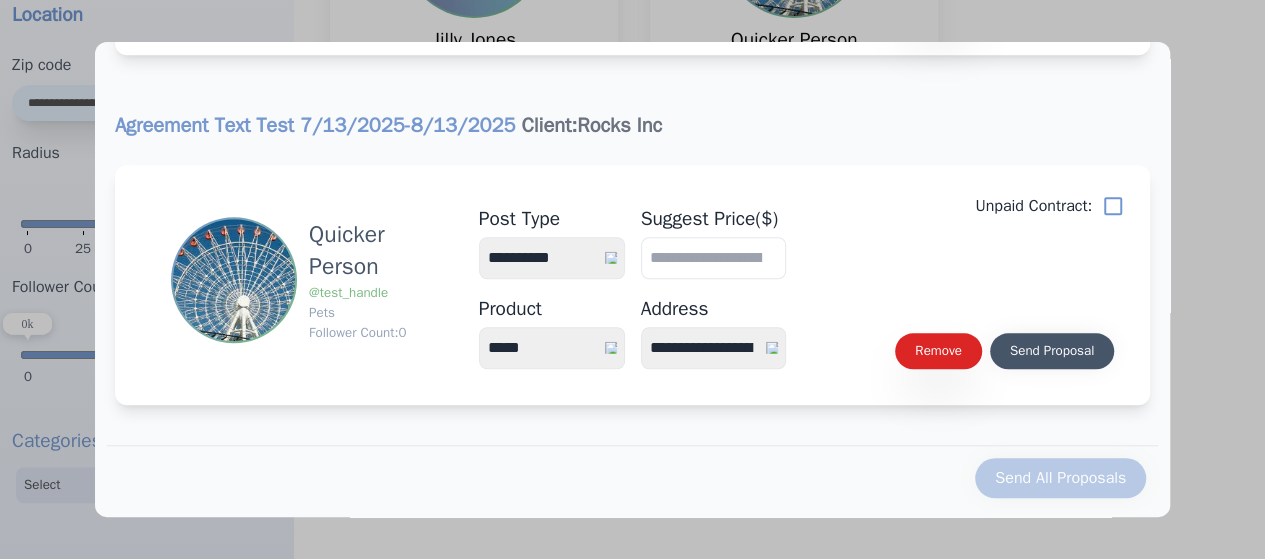 click on "Send Proposal" at bounding box center (1052, 351) 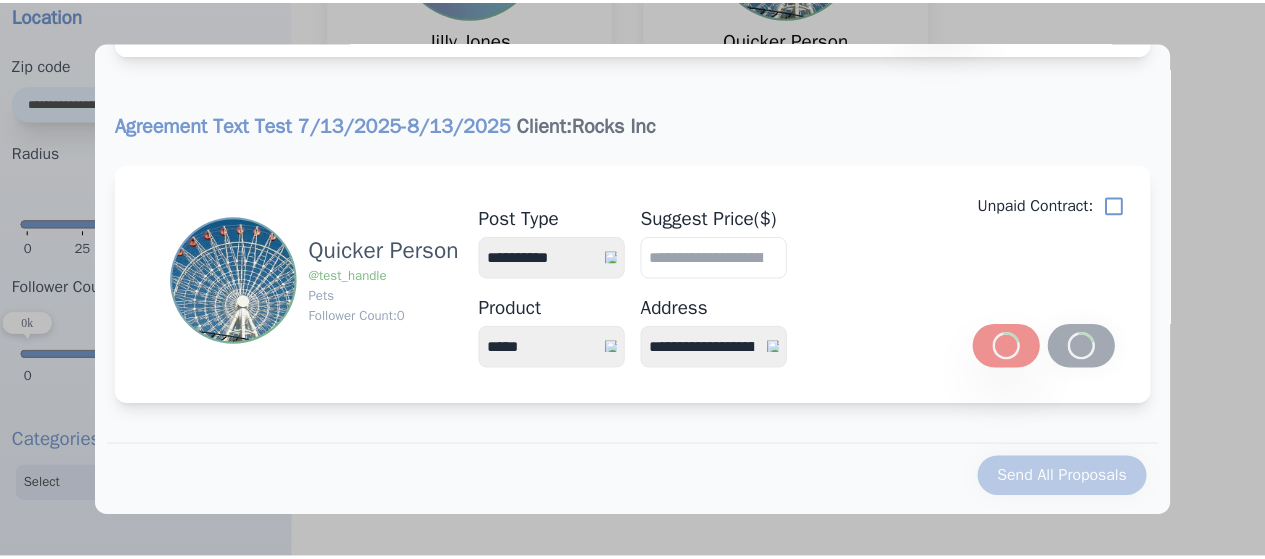 scroll, scrollTop: 397, scrollLeft: 0, axis: vertical 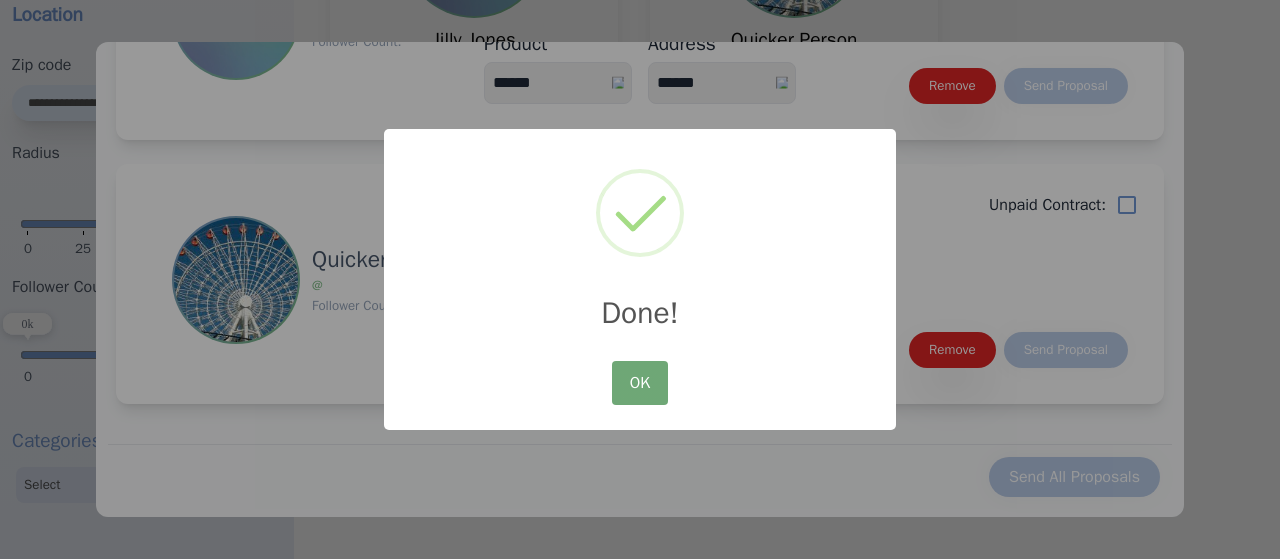 click on "OK" at bounding box center (640, 383) 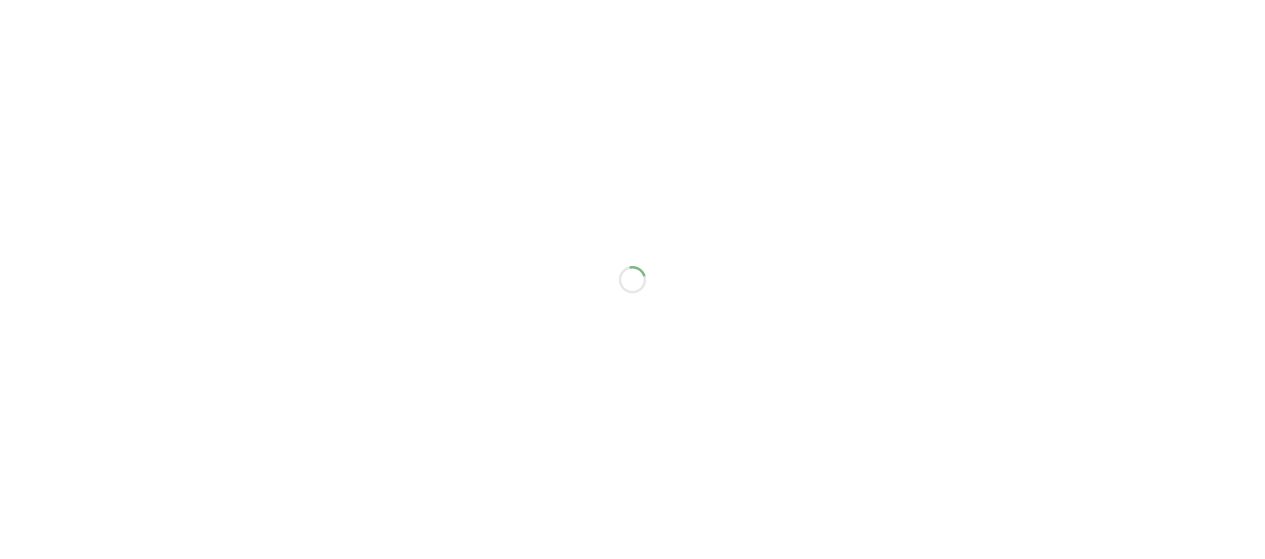 scroll, scrollTop: 0, scrollLeft: 0, axis: both 